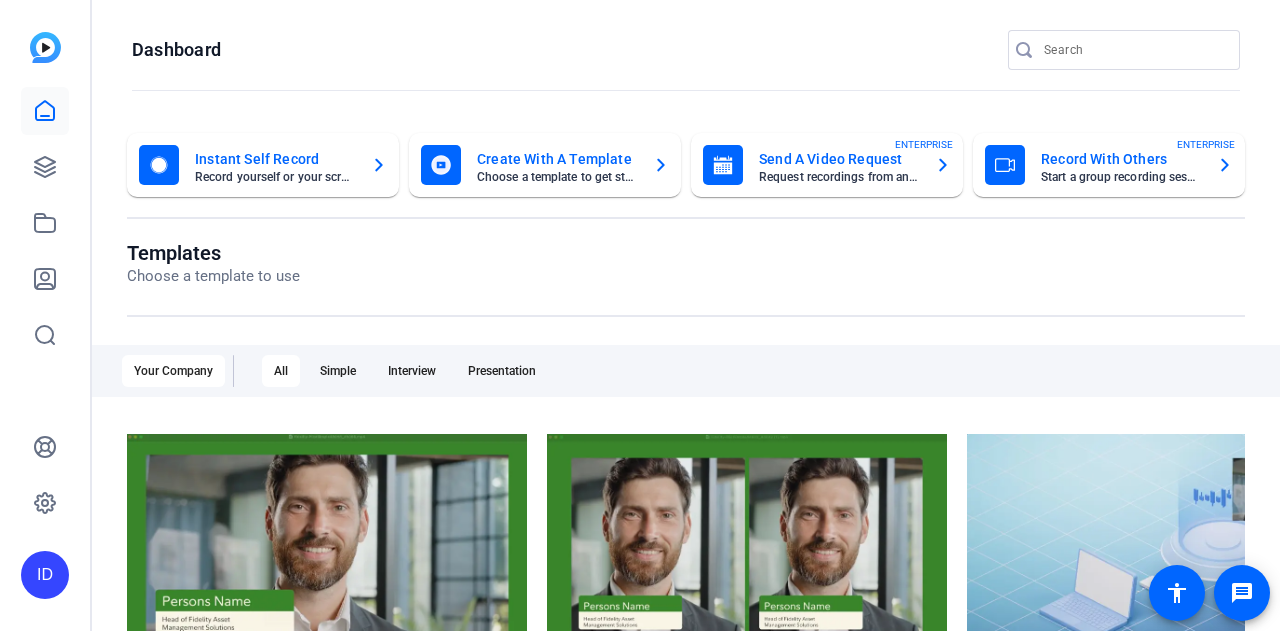 scroll, scrollTop: 0, scrollLeft: 0, axis: both 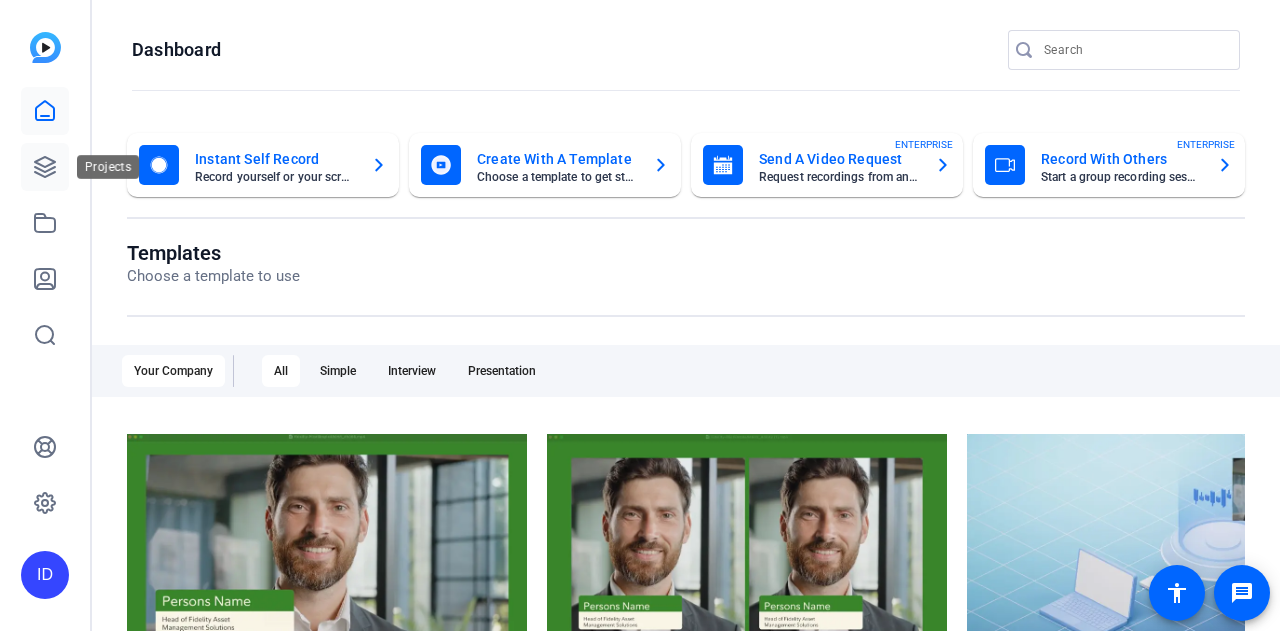 click 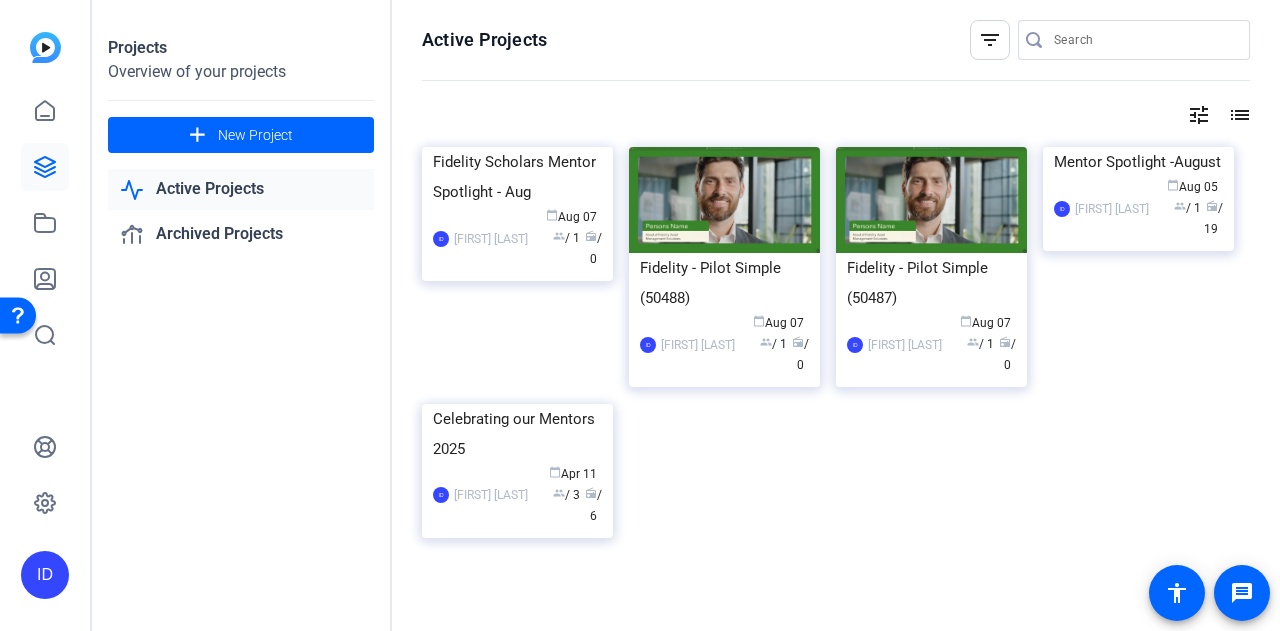 click on "Active Projects" 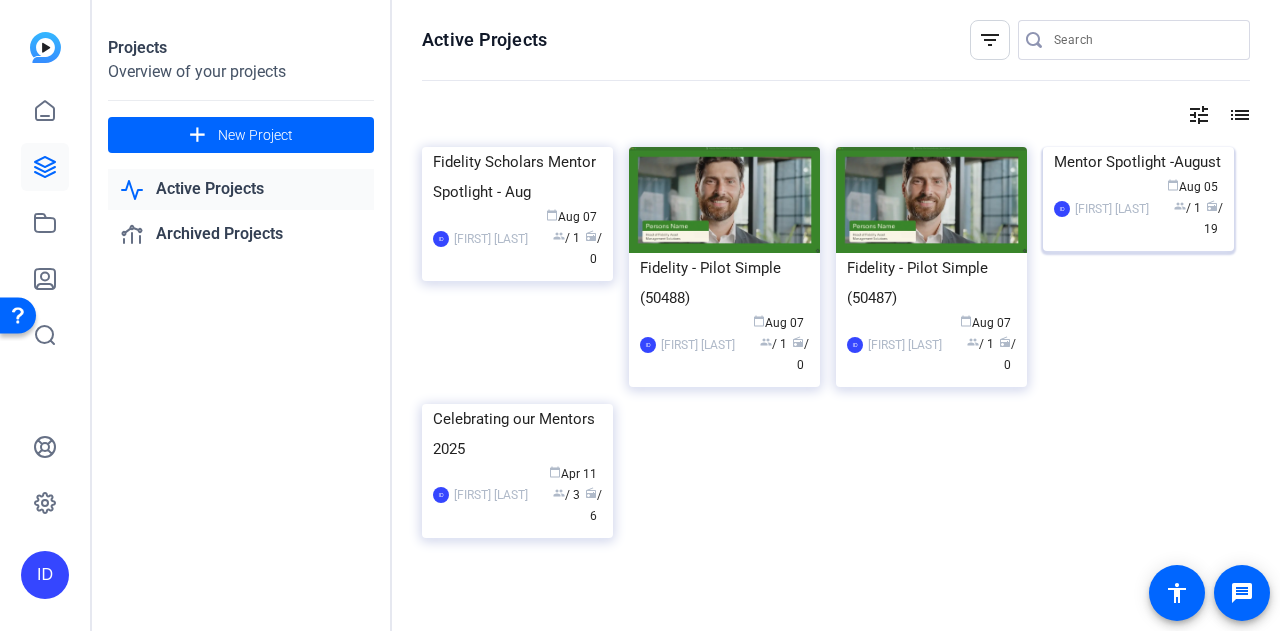 click on "calendar_today  Aug 05  group  / 1  radio  / 19" 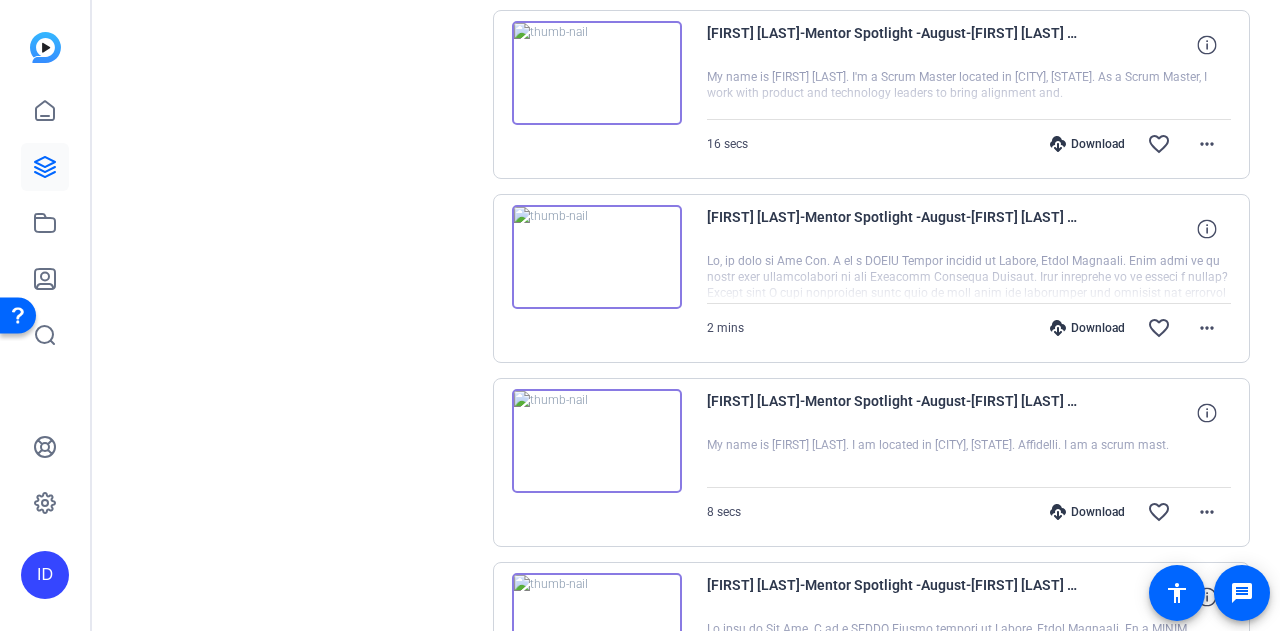 scroll, scrollTop: 800, scrollLeft: 0, axis: vertical 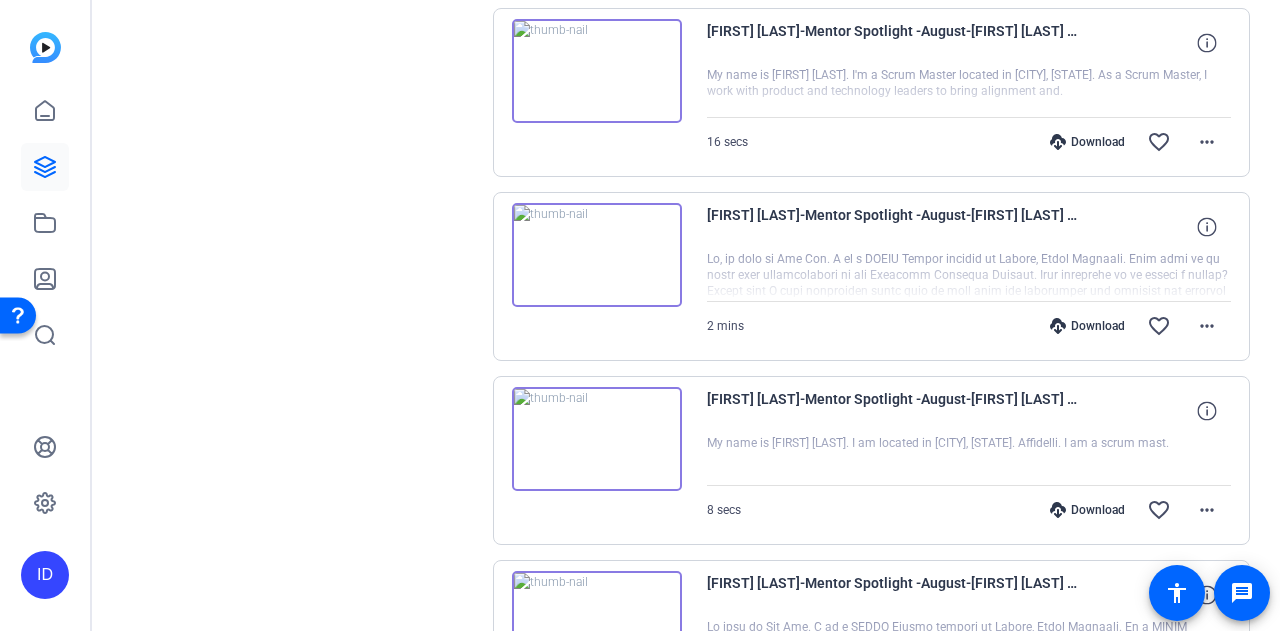click at bounding box center [597, 255] 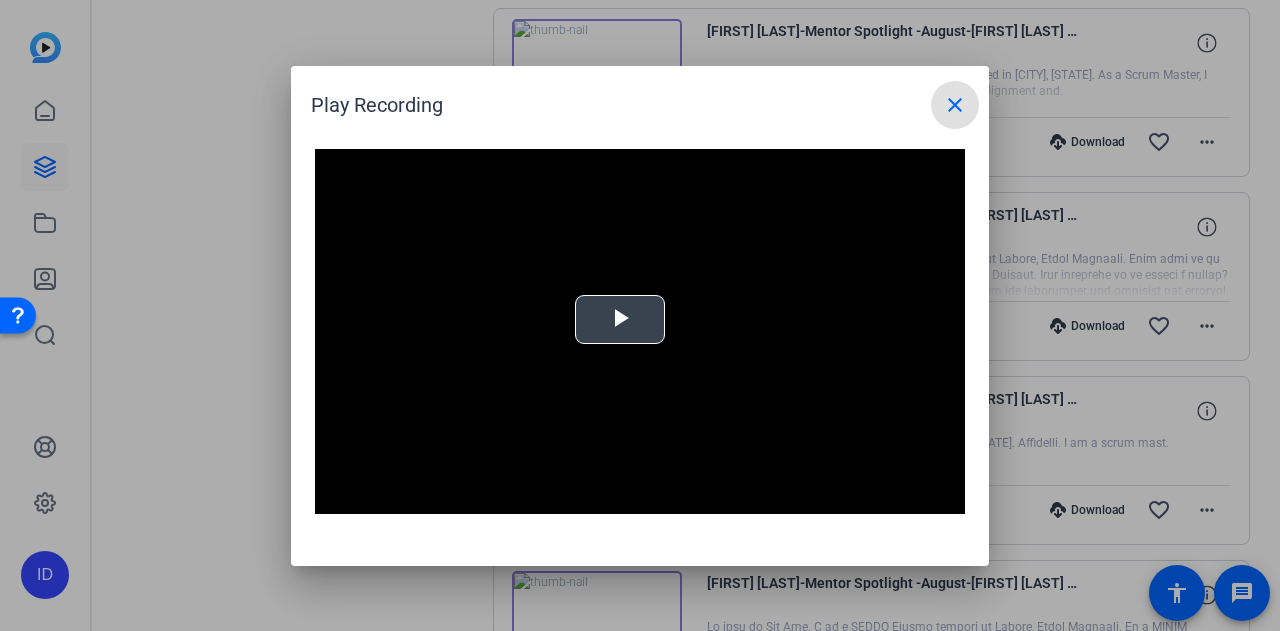 click on "Video Player is loading. Play Video Play Mute Current Time  0:00 / Duration  -:- Loaded :  0% Stream Type  LIVE Seek to live, currently behind live LIVE Remaining Time  - 0:00   1x Playback Rate Chapters Chapters Descriptions descriptions off , selected Captions captions settings , opens captions settings dialog captions off , selected Audio Track Picture-in-Picture Fullscreen This is a modal window. Beginning of dialog window. Escape will cancel and close the window. Text Color White Black Red Green Blue Yellow Magenta Cyan Transparency Opaque Semi-Transparent Background Color Black White Red Green Blue Yellow Magenta Cyan Transparency Opaque Semi-Transparent Transparent Window Color Black White Red Green Blue Yellow Magenta Cyan Transparency Transparent Semi-Transparent Opaque Font Size 50% 75% 100% 125% 150% 175% 200% 300% 400% Text Edge Style None Raised Depressed Uniform Dropshadow Font Family Proportional Sans-Serif Monospace Sans-Serif Proportional Serif Monospace Serif Casual Script Small Caps" at bounding box center (640, 332) 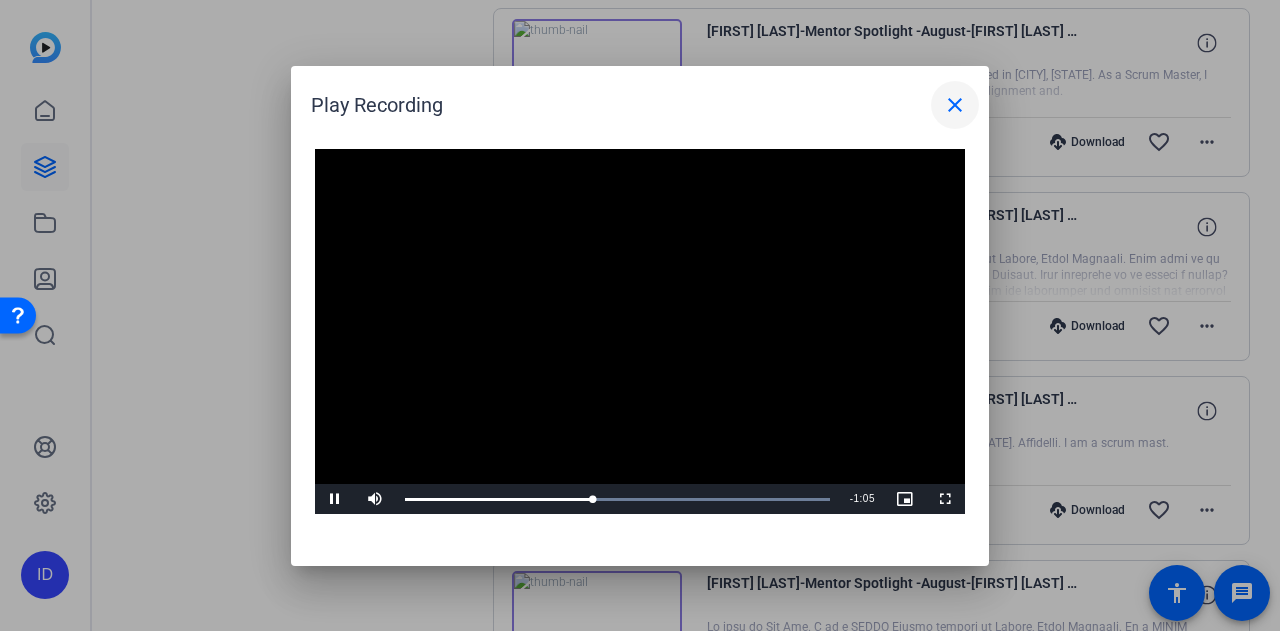 click on "close" at bounding box center [955, 105] 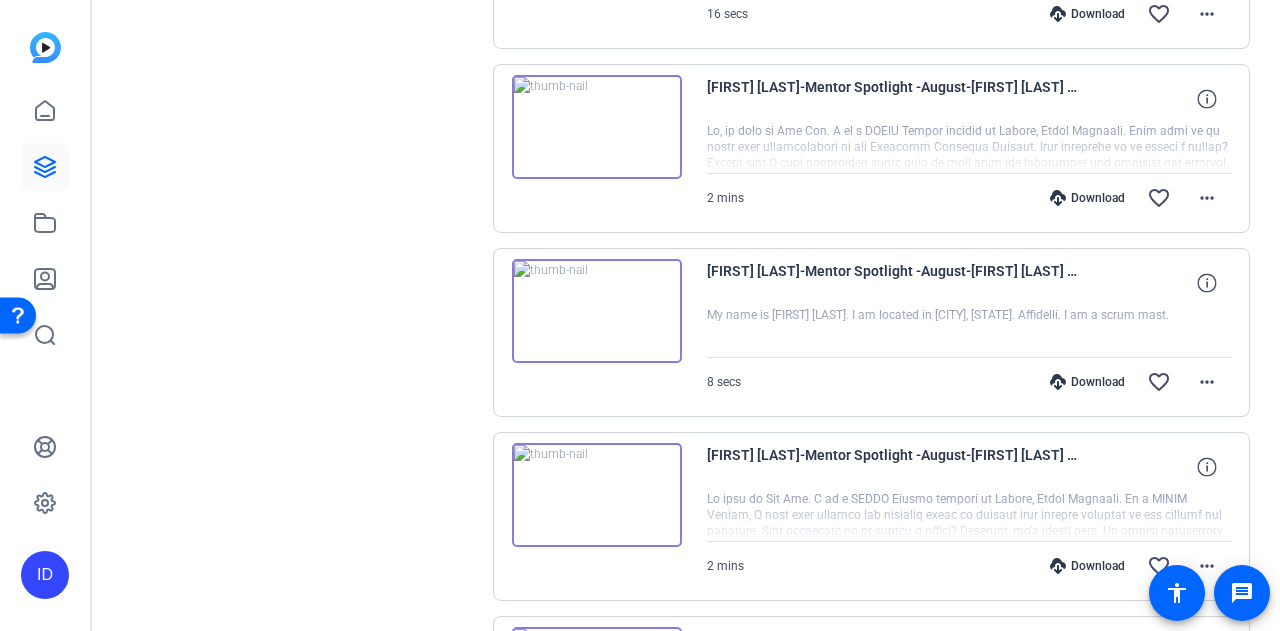 scroll, scrollTop: 930, scrollLeft: 0, axis: vertical 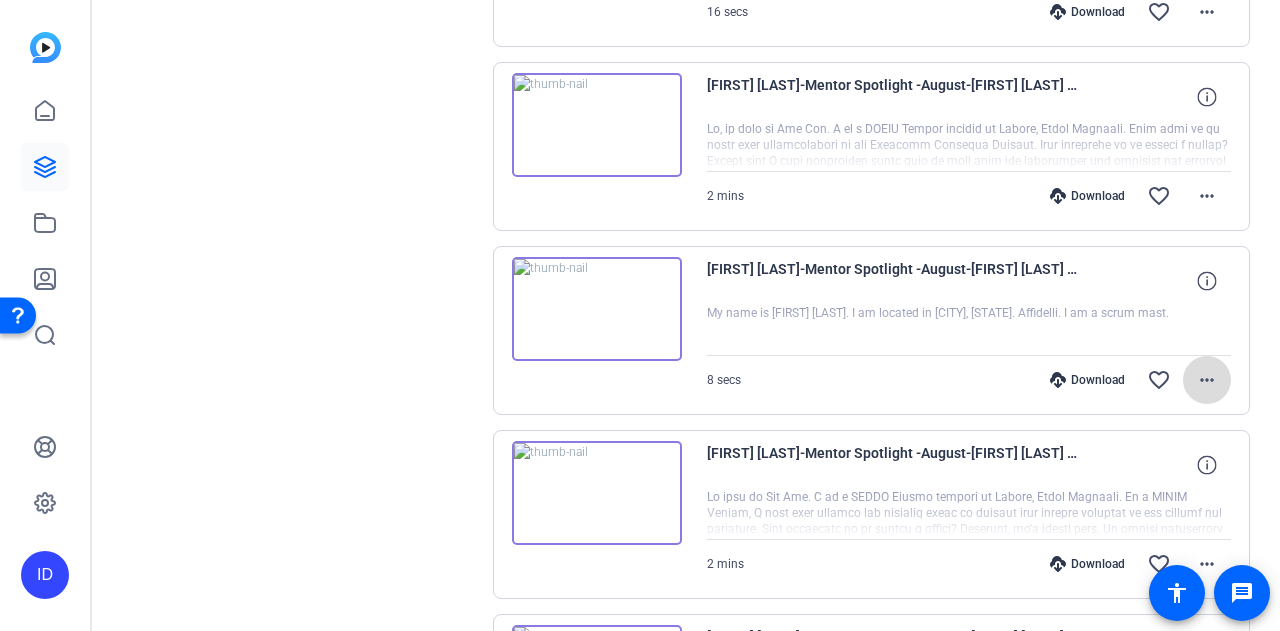 click on "more_horiz" at bounding box center (1207, 380) 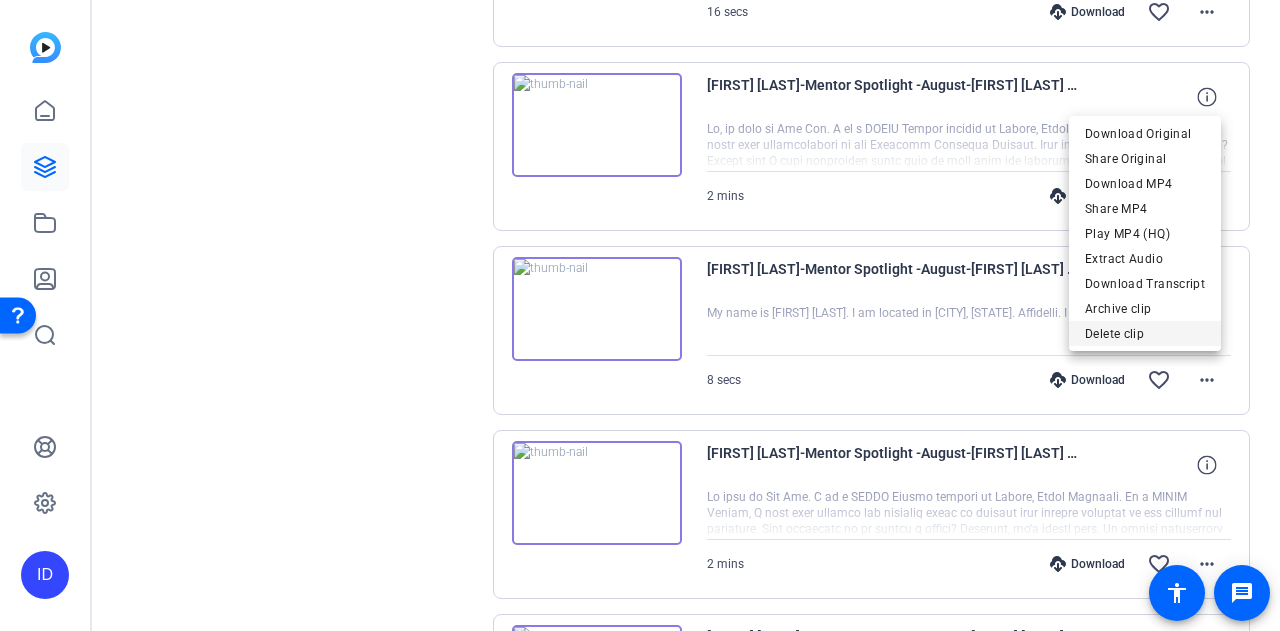 click on "Delete clip" at bounding box center [1145, 334] 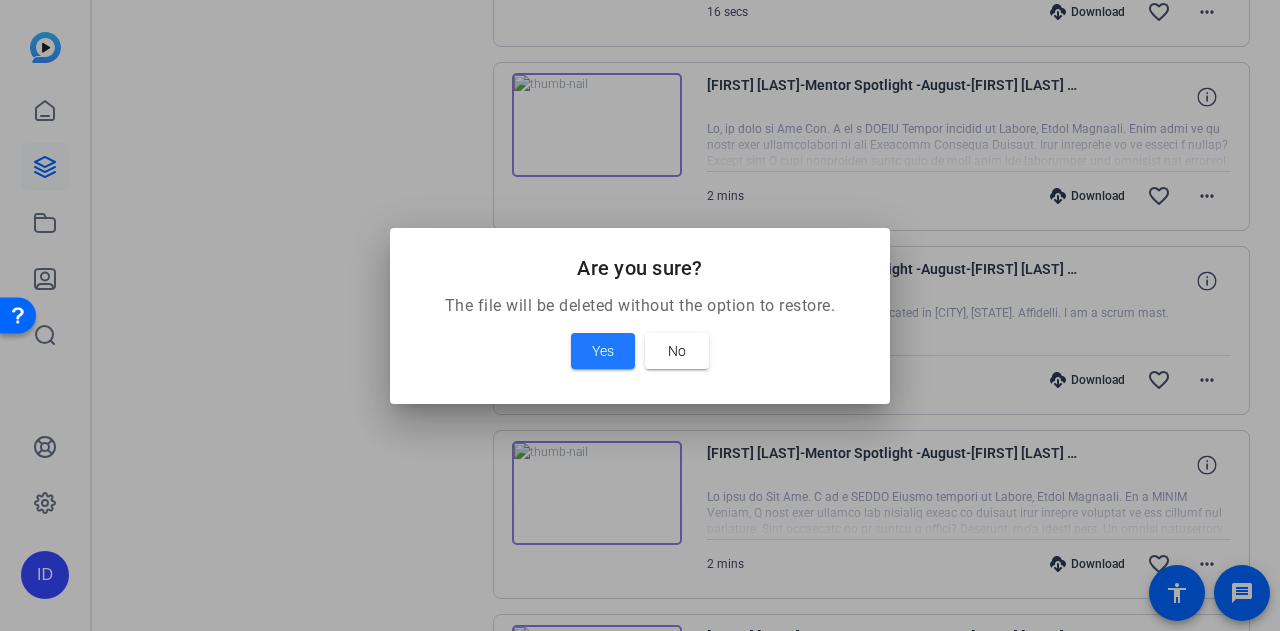 click on "The file will be deleted without the option to restore.  Yes   No" at bounding box center (640, 349) 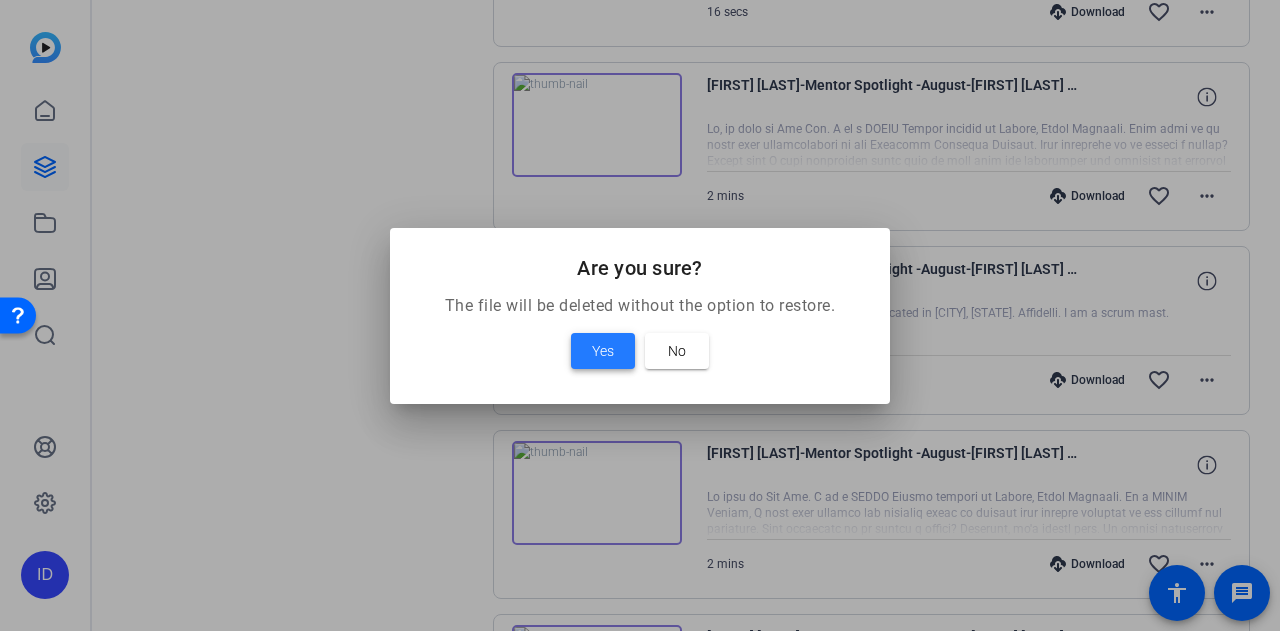 click on "Yes" at bounding box center (603, 351) 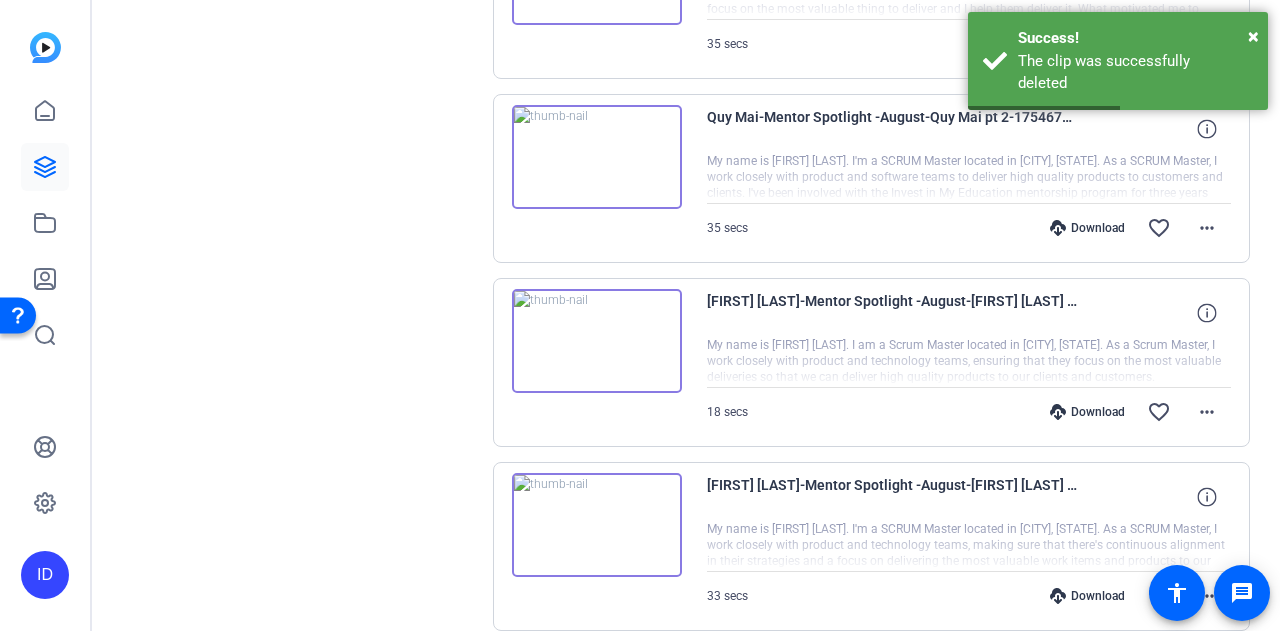 scroll, scrollTop: 1565, scrollLeft: 0, axis: vertical 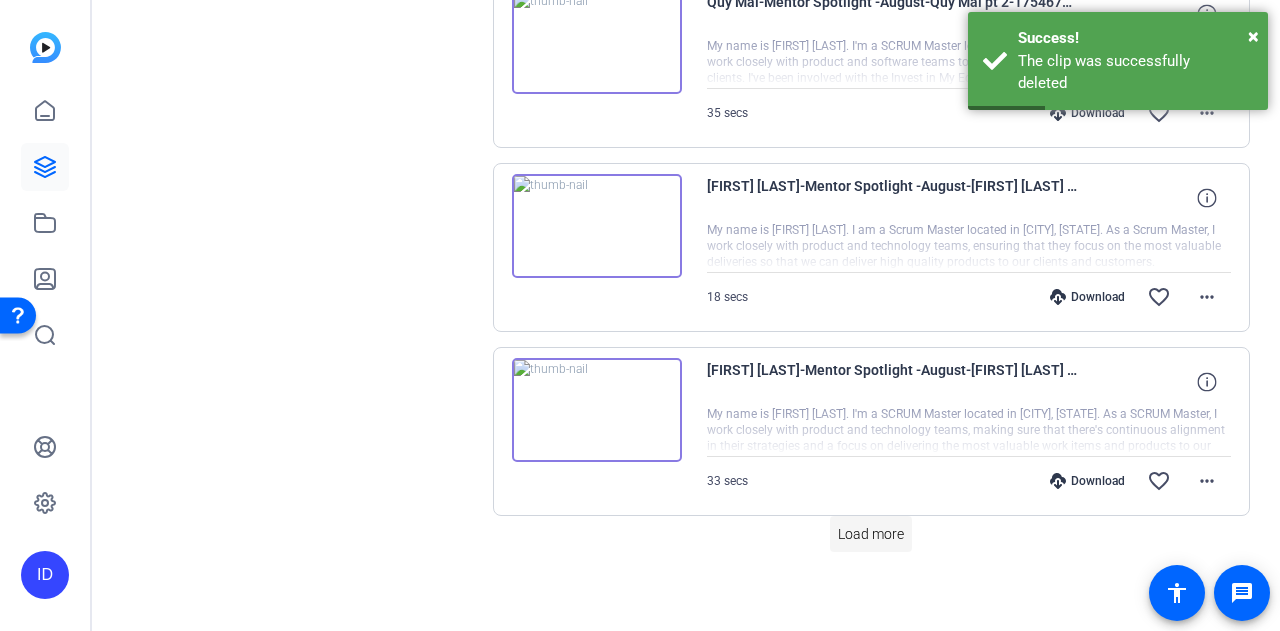 click at bounding box center (871, 534) 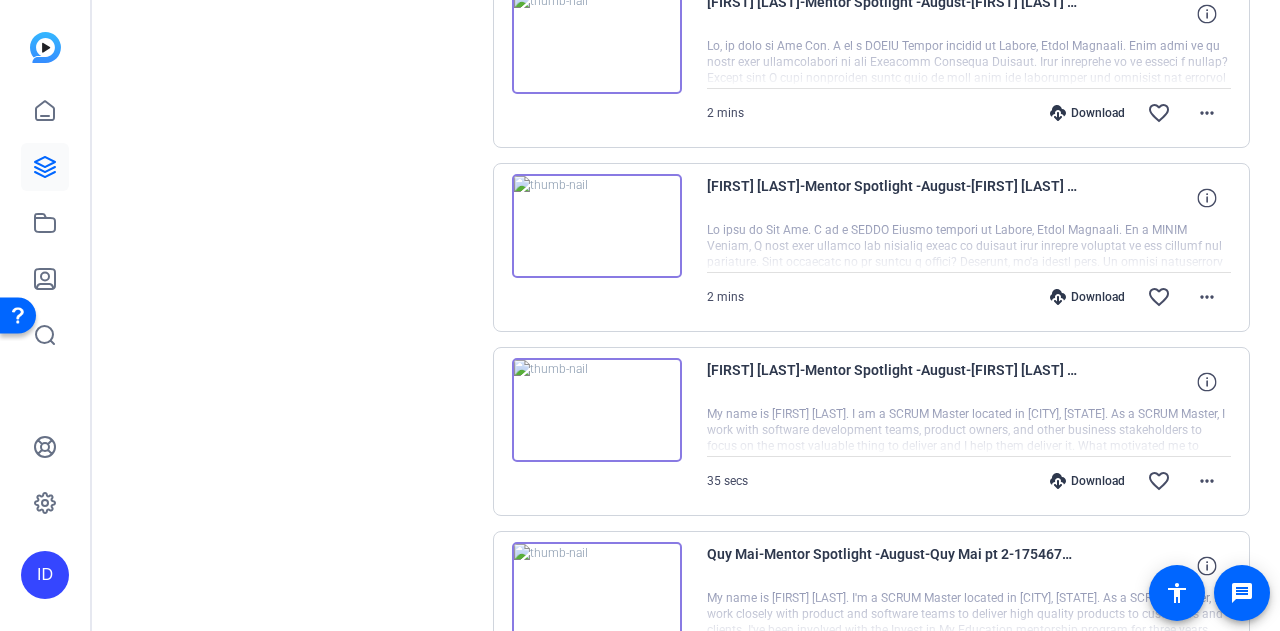 scroll, scrollTop: 1027, scrollLeft: 0, axis: vertical 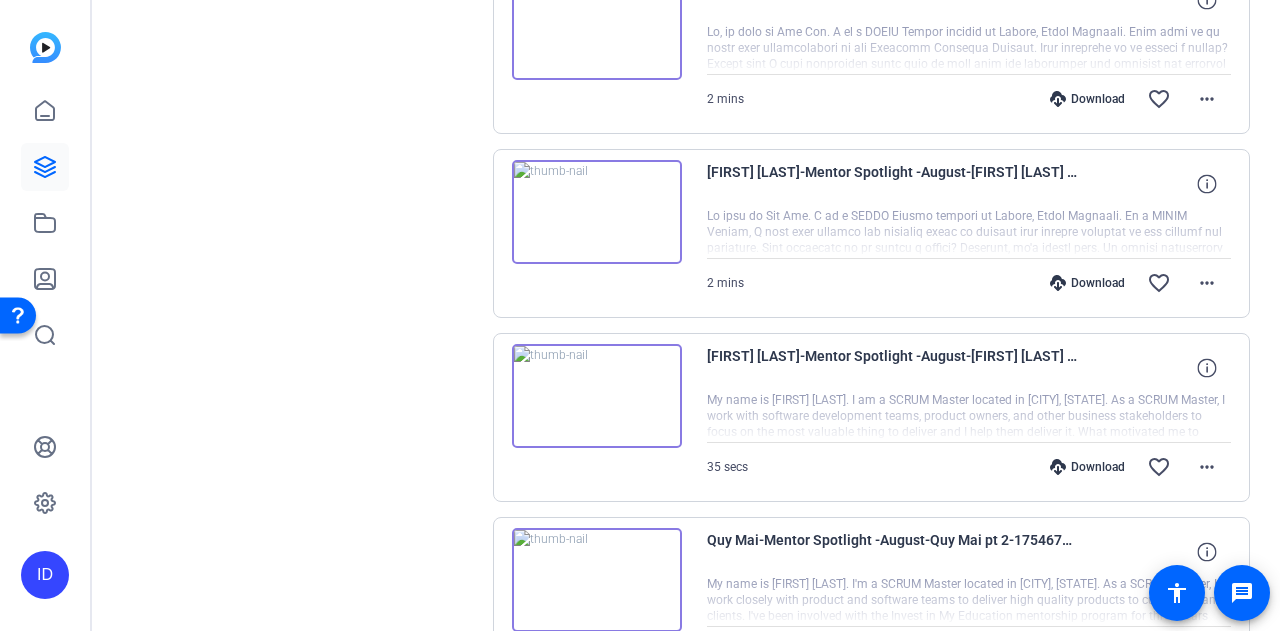click at bounding box center [597, 212] 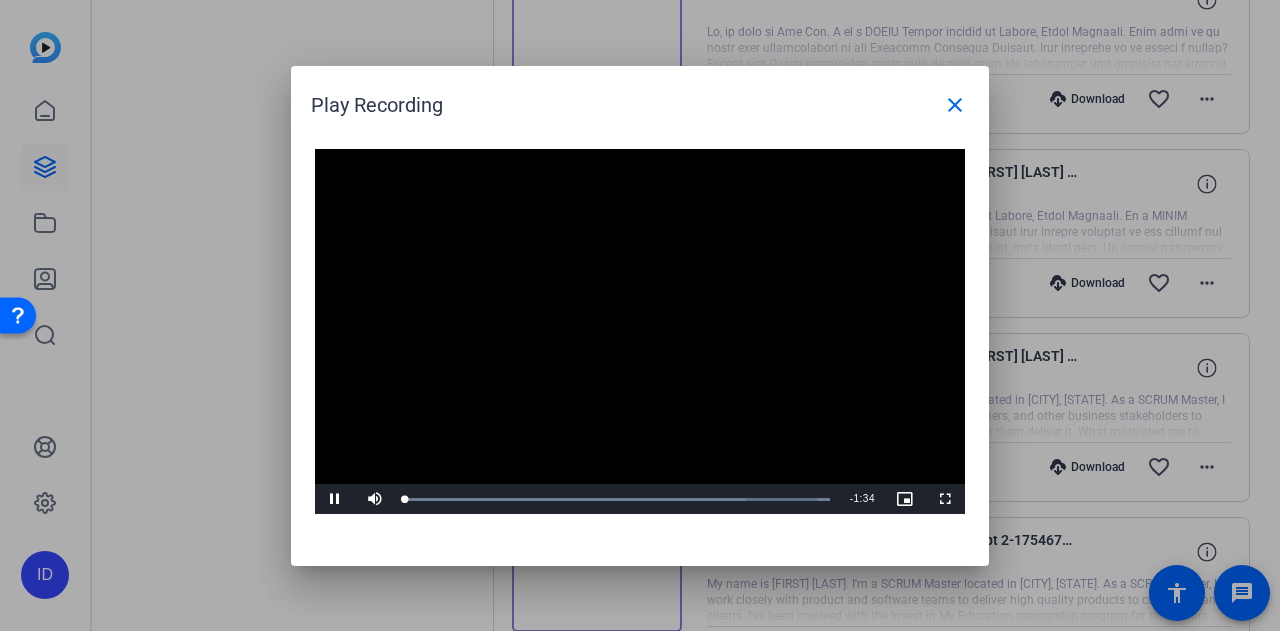click at bounding box center [640, 332] 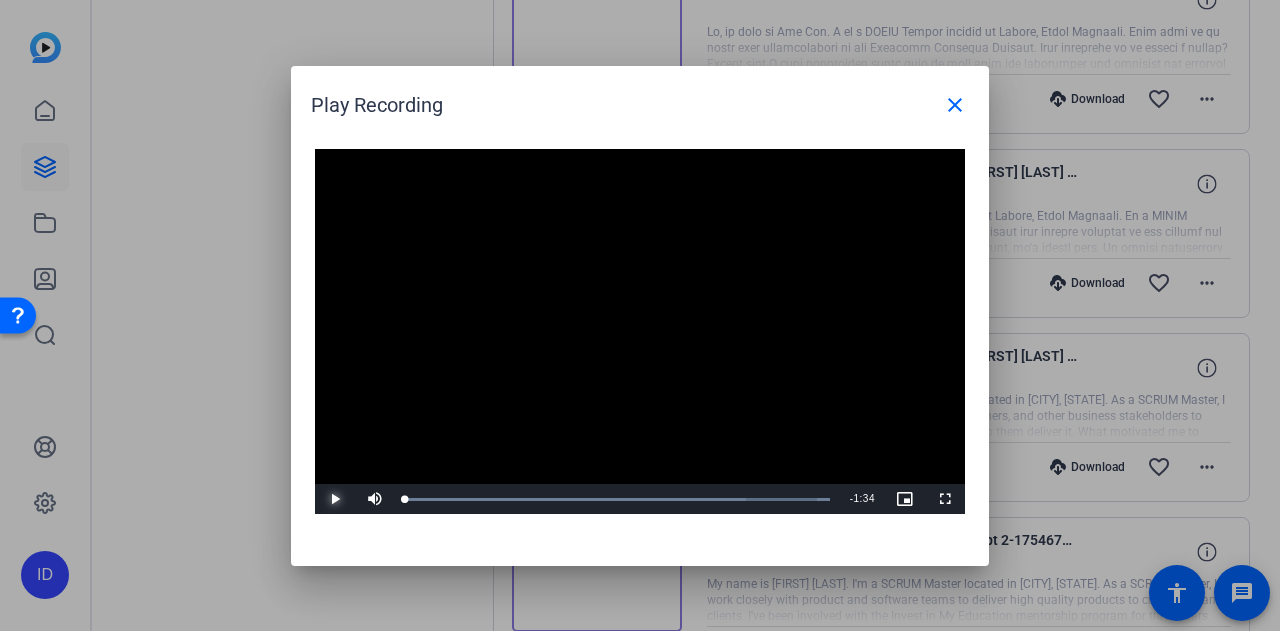 click at bounding box center (335, 499) 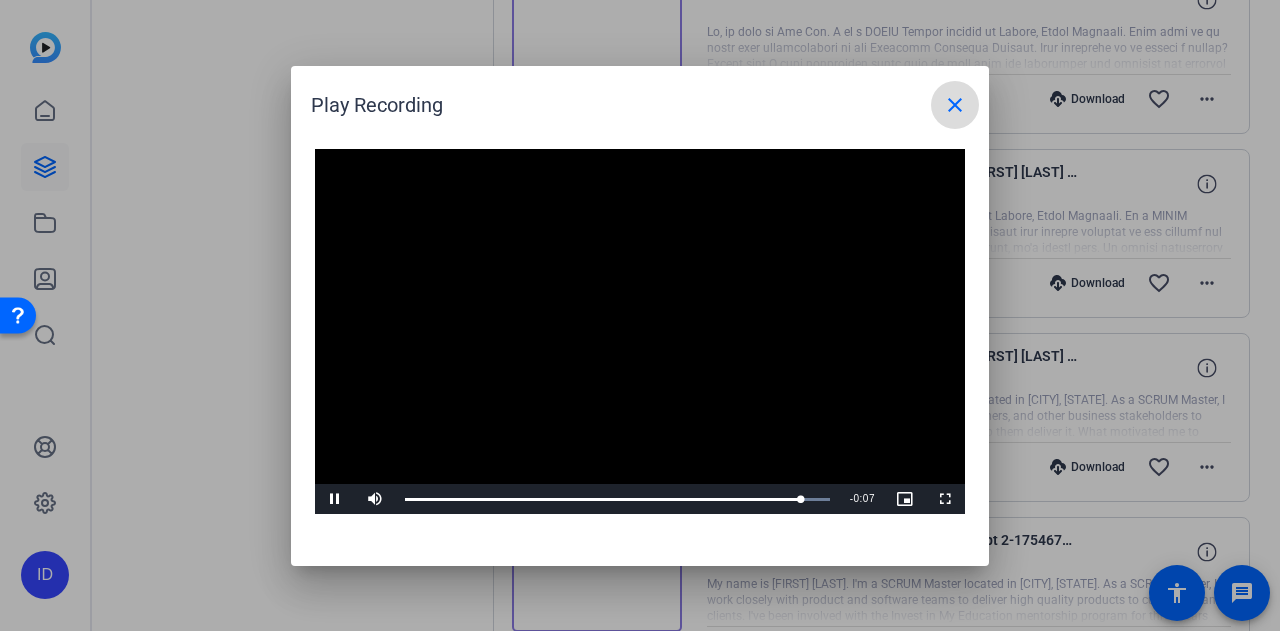 click on "close" at bounding box center (955, 105) 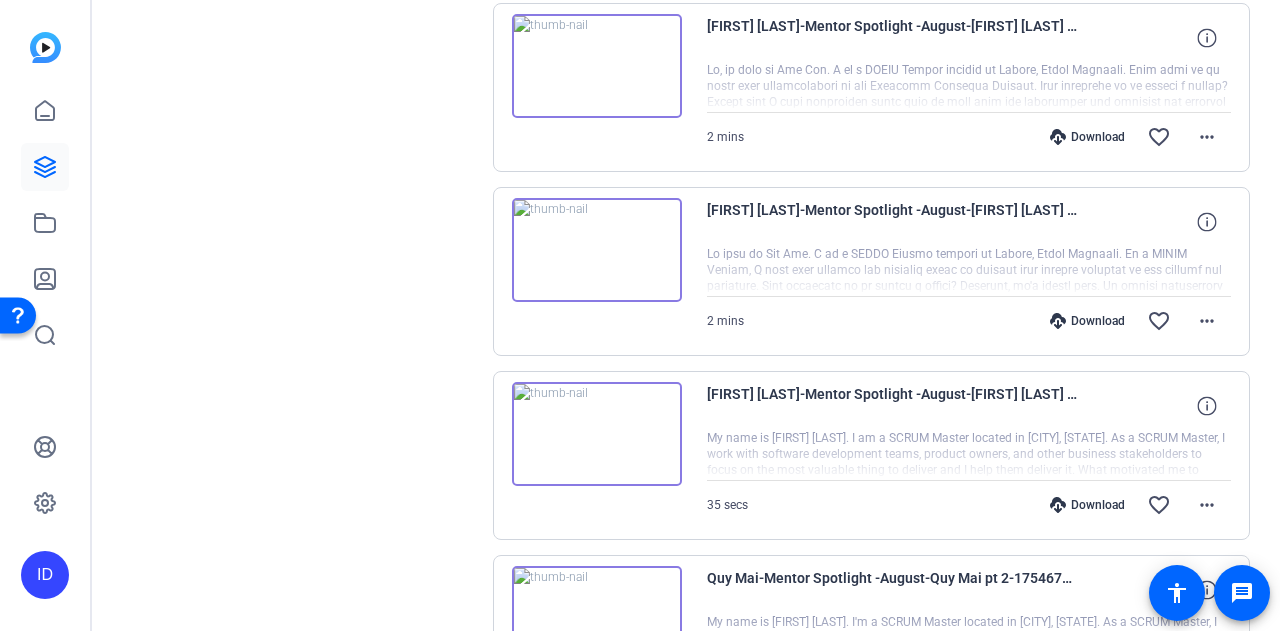 scroll, scrollTop: 982, scrollLeft: 0, axis: vertical 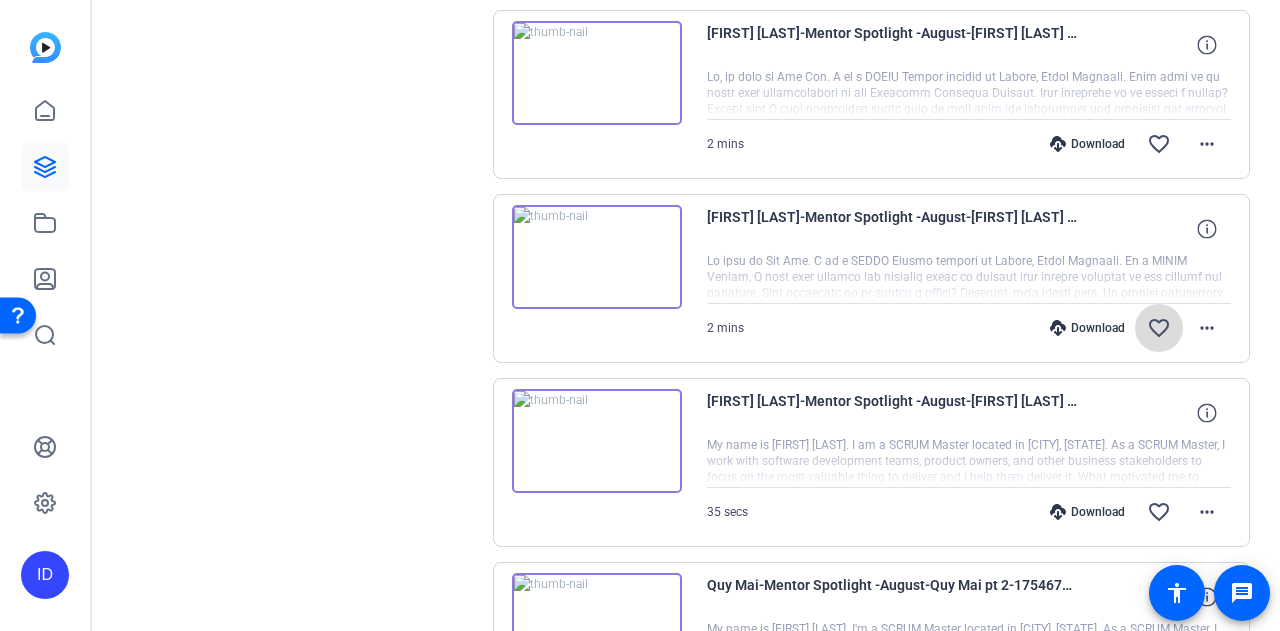 click on "favorite_border" at bounding box center (1159, 328) 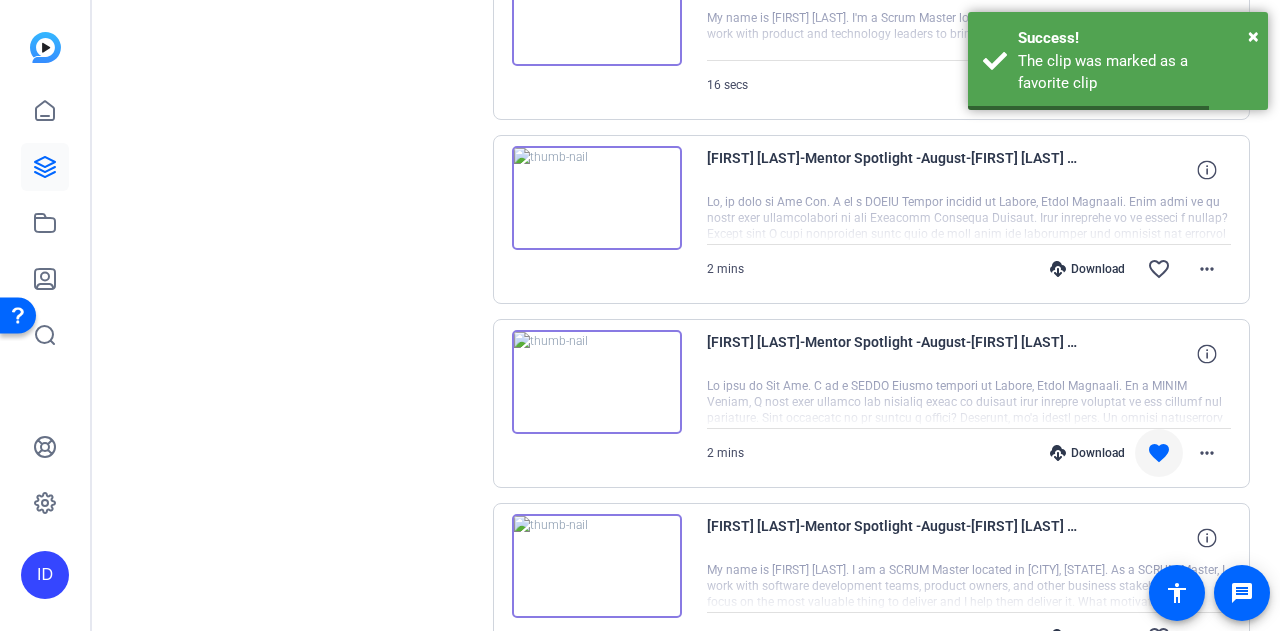 scroll, scrollTop: 856, scrollLeft: 0, axis: vertical 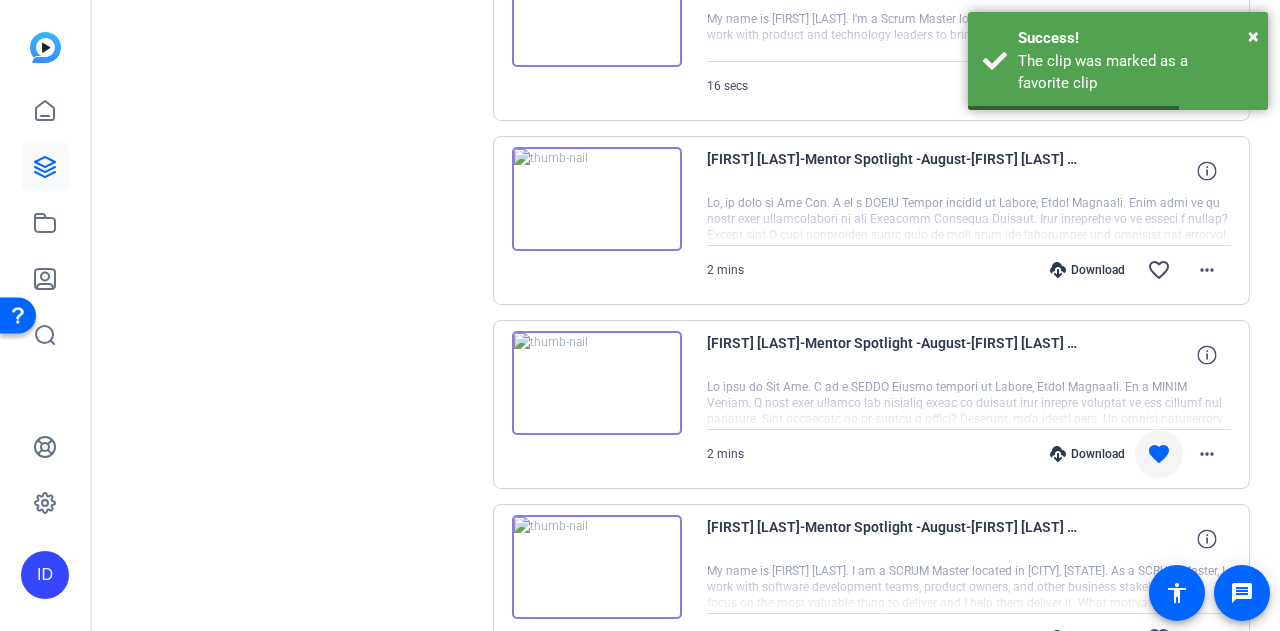 click at bounding box center (597, 199) 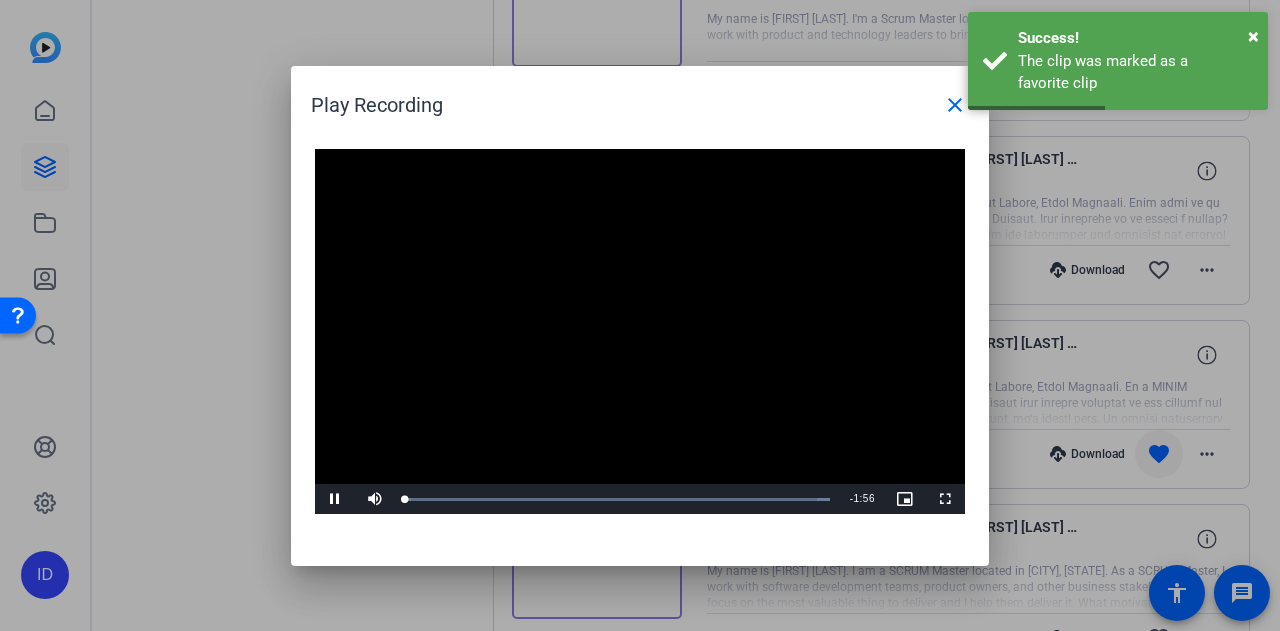 click on "Video Player is loading. Play Video Pause Mute Current Time  0:00 / Duration  1:56 Loaded :  100.00% 0:00 Stream Type  LIVE Seek to live, currently behind live LIVE Remaining Time  - 1:56   1x Playback Rate Chapters Chapters Descriptions descriptions off , selected Captions captions settings , opens captions settings dialog captions off , selected Audio Track Picture-in-Picture Fullscreen This is a modal window. Beginning of dialog window. Escape will cancel and close the window. Text Color White Black Red Green Blue Yellow Magenta Cyan Transparency Opaque Semi-Transparent Background Color Black White Red Green Blue Yellow Magenta Cyan Transparency Opaque Semi-Transparent Transparent Window Color Black White Red Green Blue Yellow Magenta Cyan Transparency Transparent Semi-Transparent Opaque Font Size 50% 75% 100% 125% 150% 175% 200% 300% 400% Text Edge Style None Raised Depressed Uniform Dropshadow Font Family Proportional Sans-Serif Monospace Sans-Serif Proportional Serif Monospace Serif Casual Script" at bounding box center [640, 332] 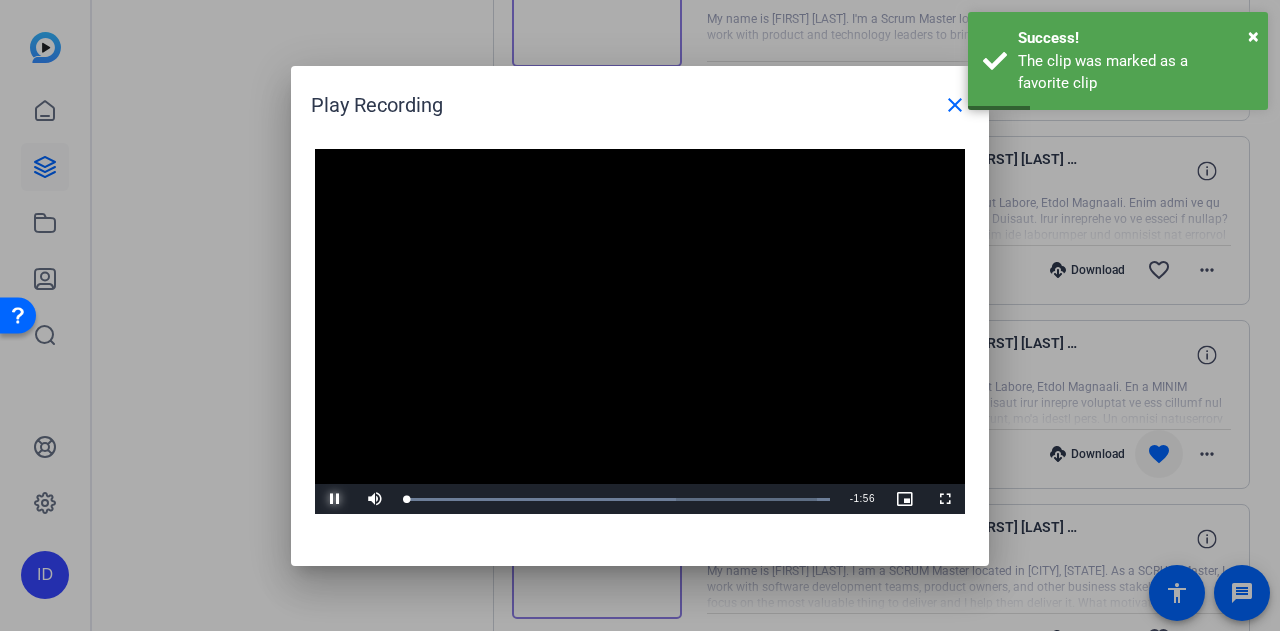 click at bounding box center (335, 499) 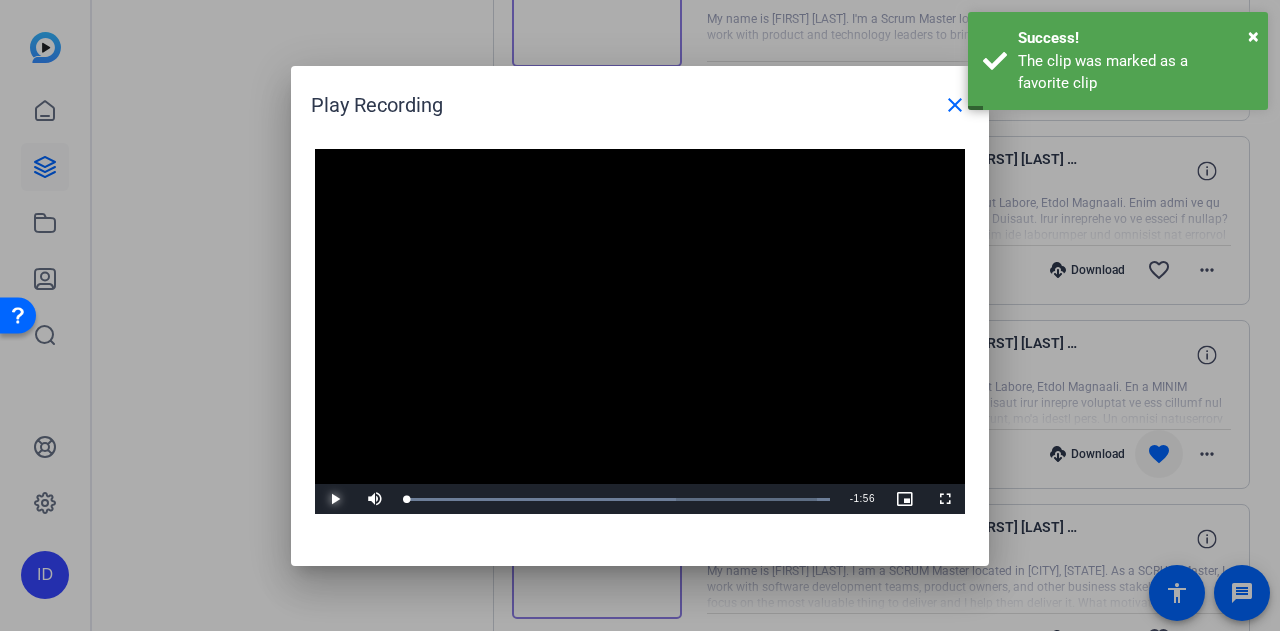 click at bounding box center [335, 499] 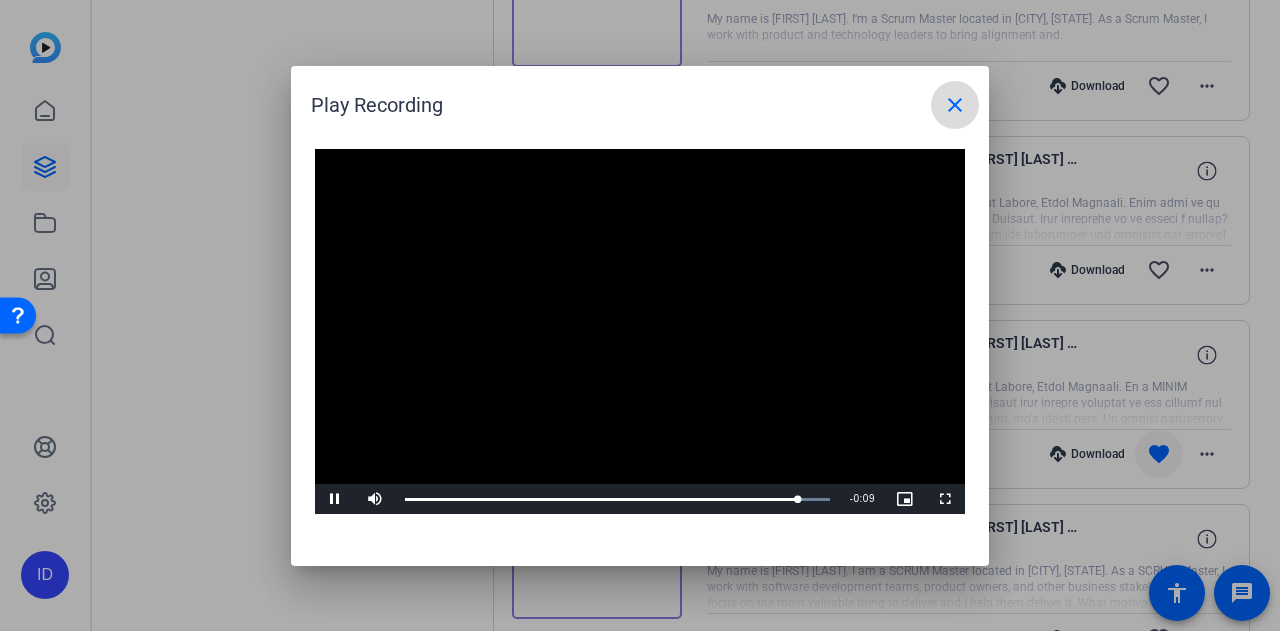drag, startPoint x: 324, startPoint y: 501, endPoint x: 957, endPoint y: 97, distance: 750.9361 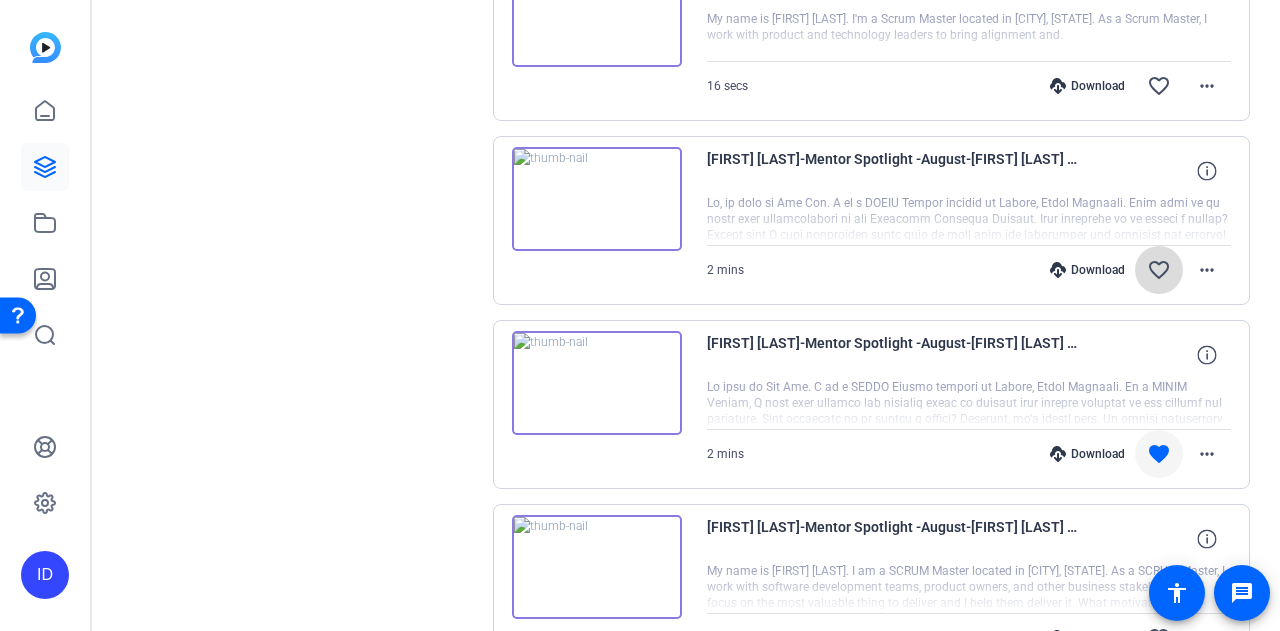 click on "favorite_border" at bounding box center (1159, 270) 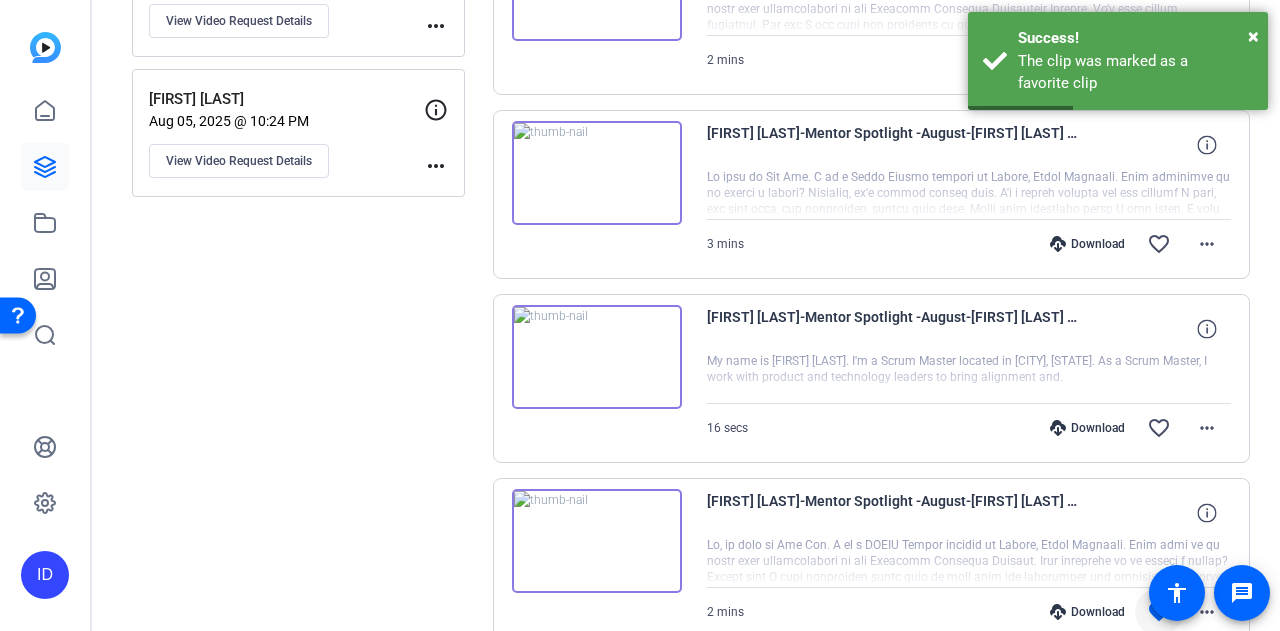 scroll, scrollTop: 595, scrollLeft: 0, axis: vertical 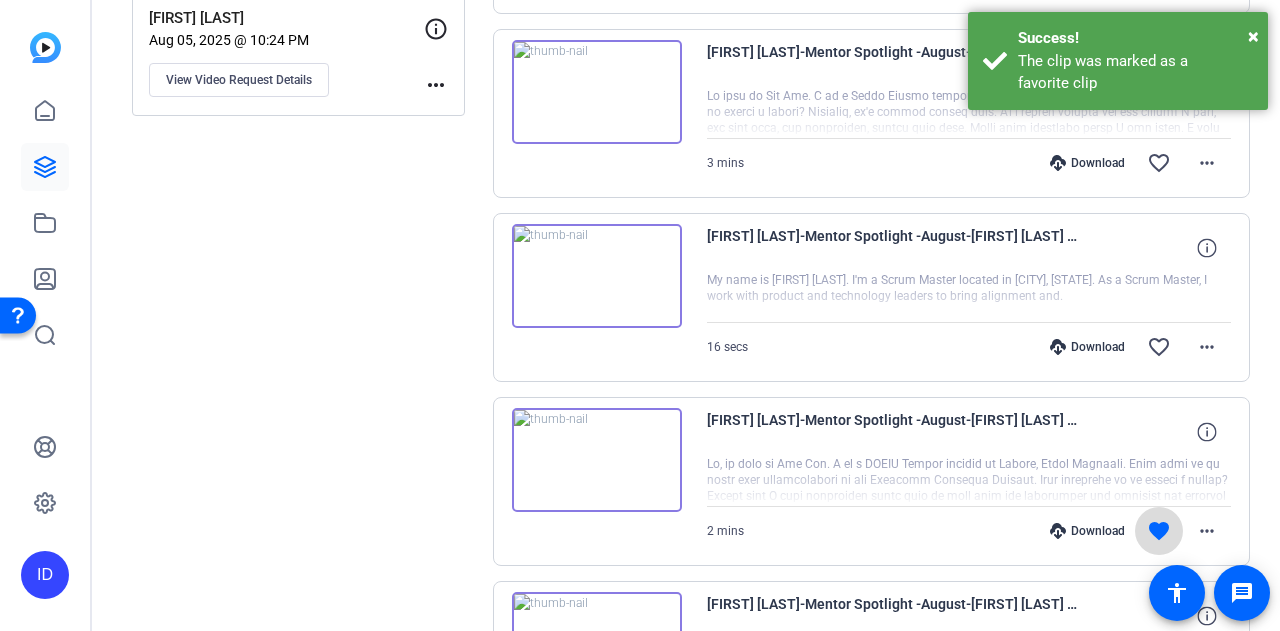 click at bounding box center (1159, 531) 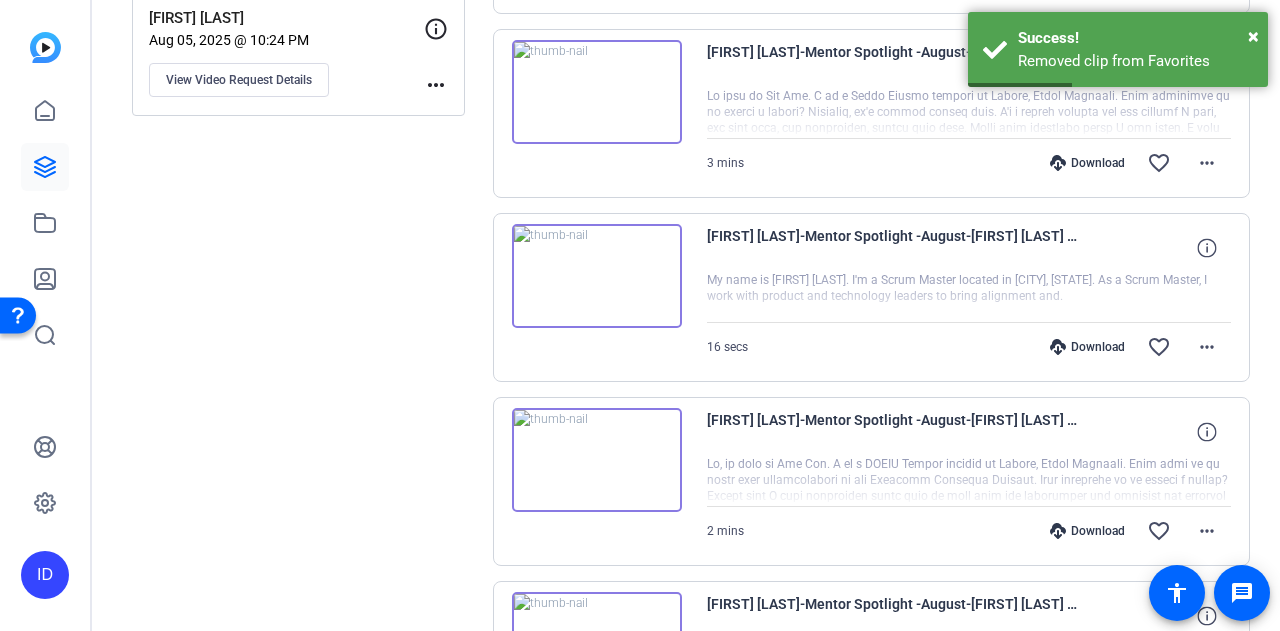 click at bounding box center [597, 92] 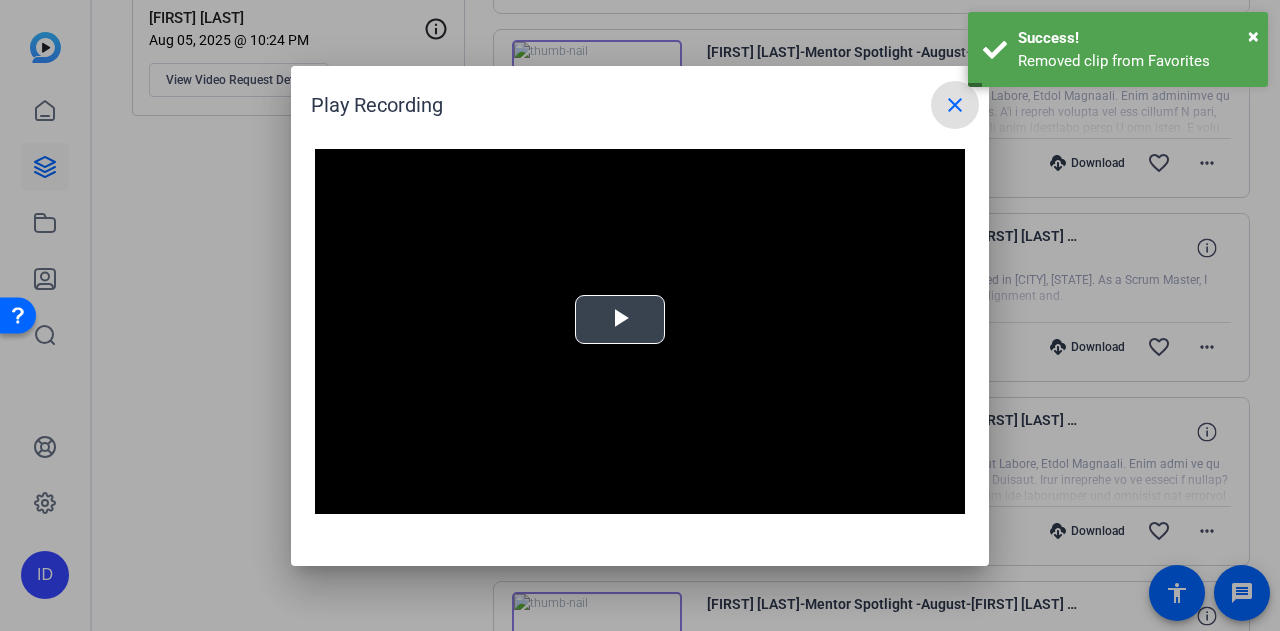 click at bounding box center (620, 319) 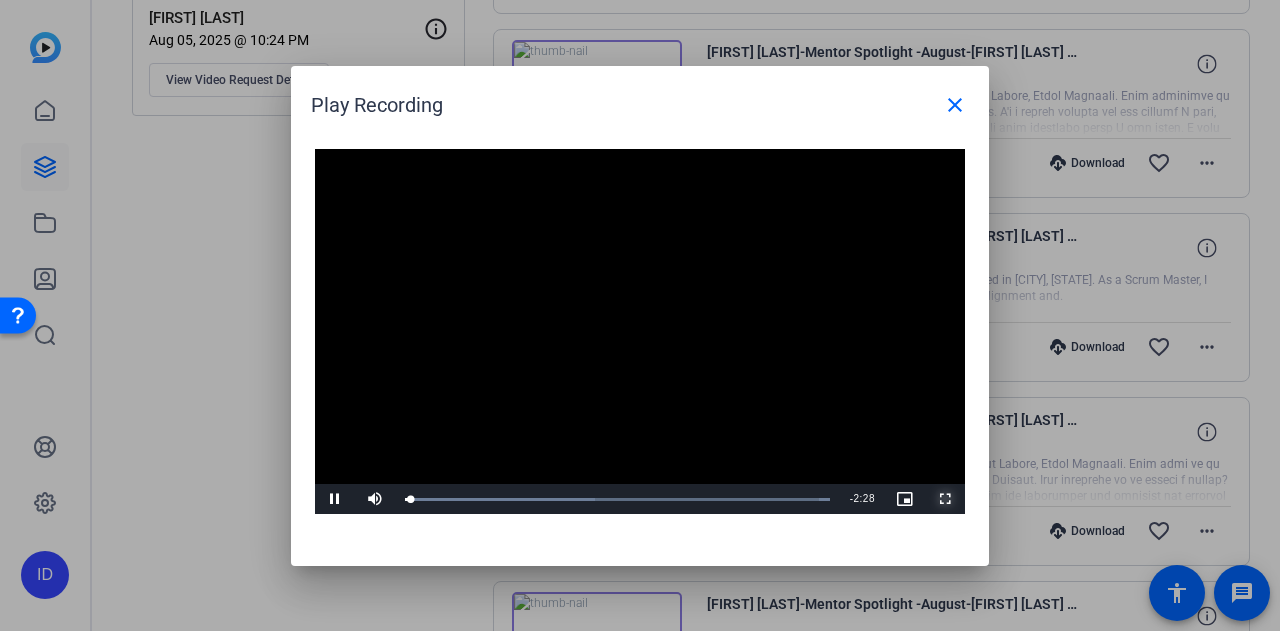 click at bounding box center (945, 499) 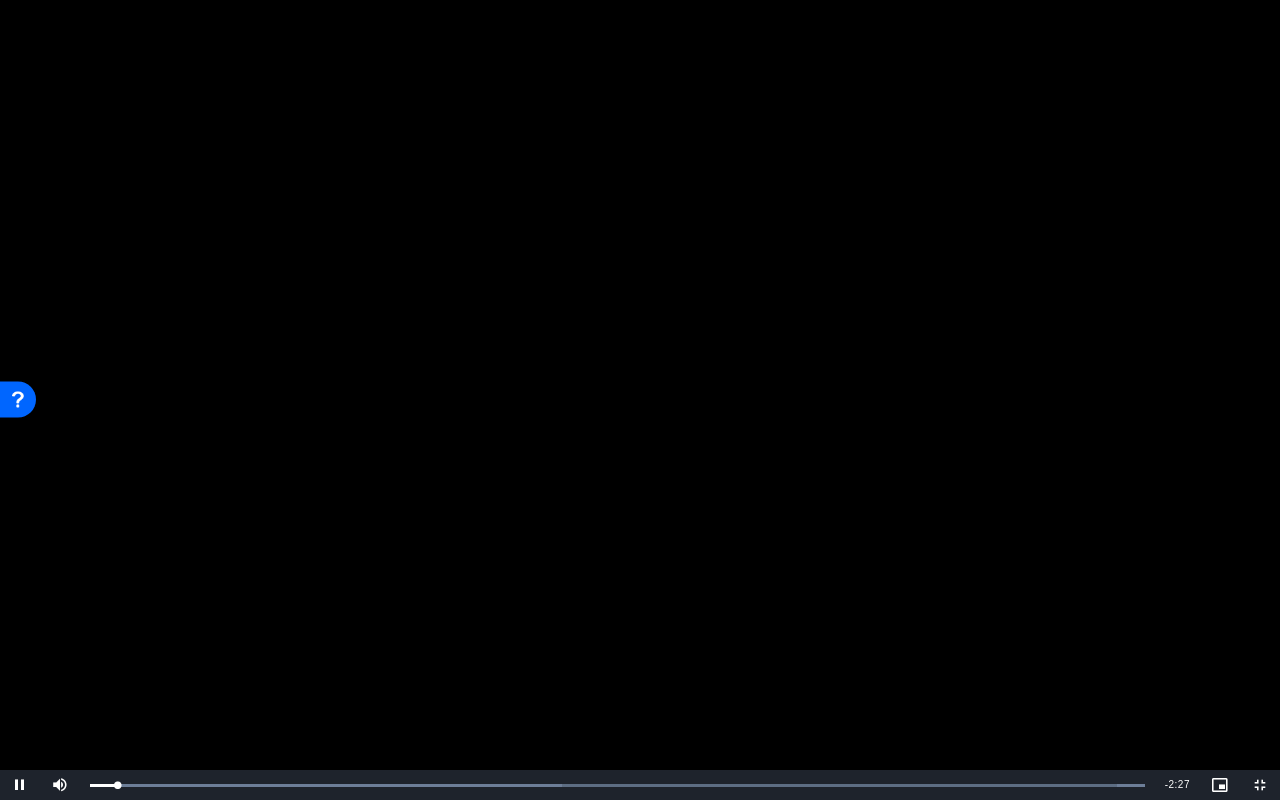 click at bounding box center (640, 400) 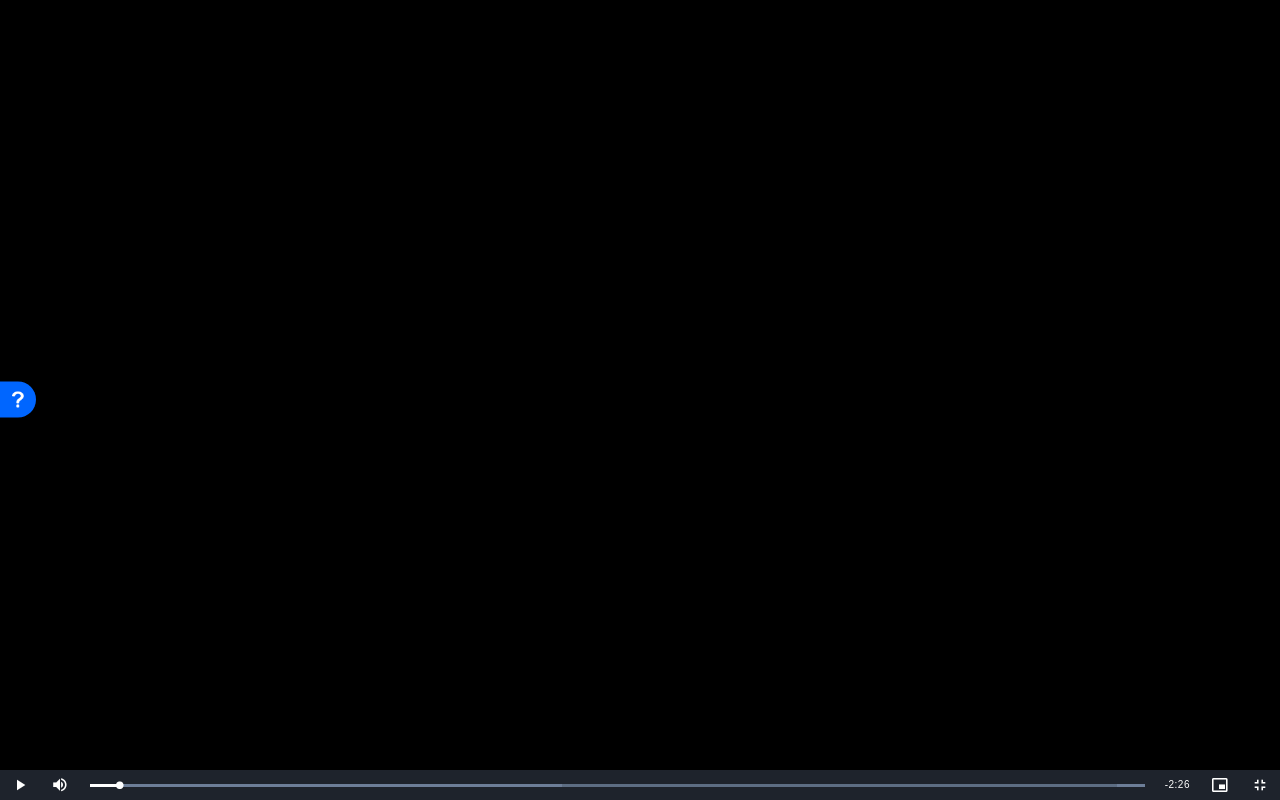 click at bounding box center [640, 400] 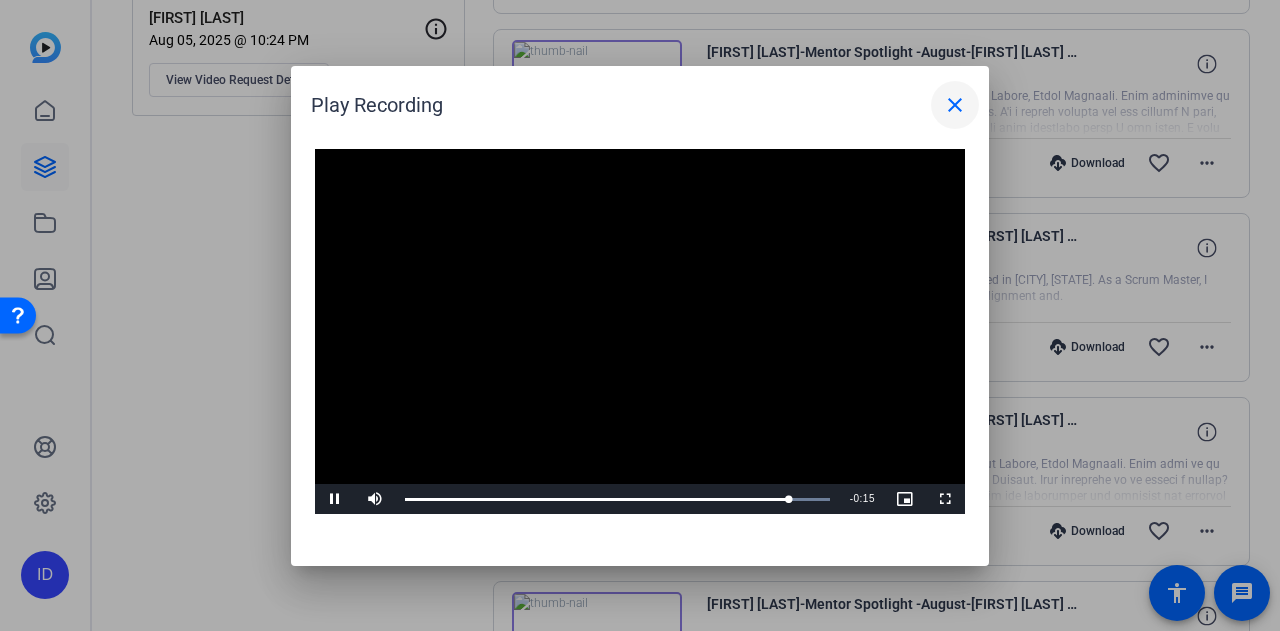 click on "close" at bounding box center [955, 105] 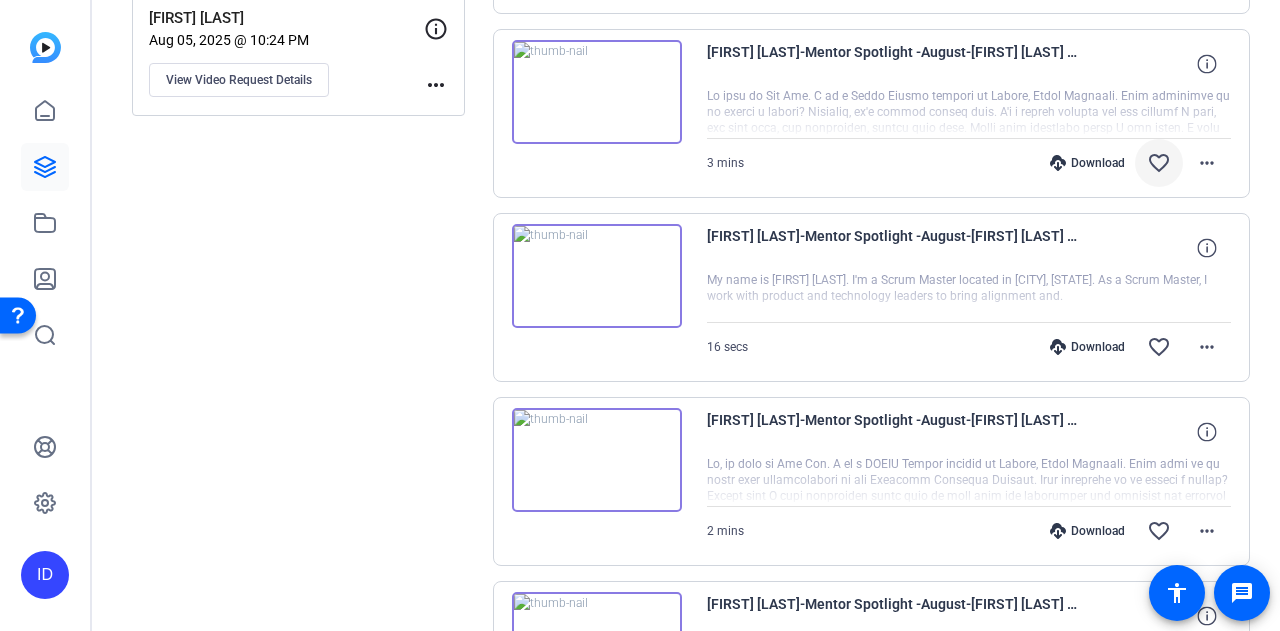 click on "favorite_border" at bounding box center (1159, 163) 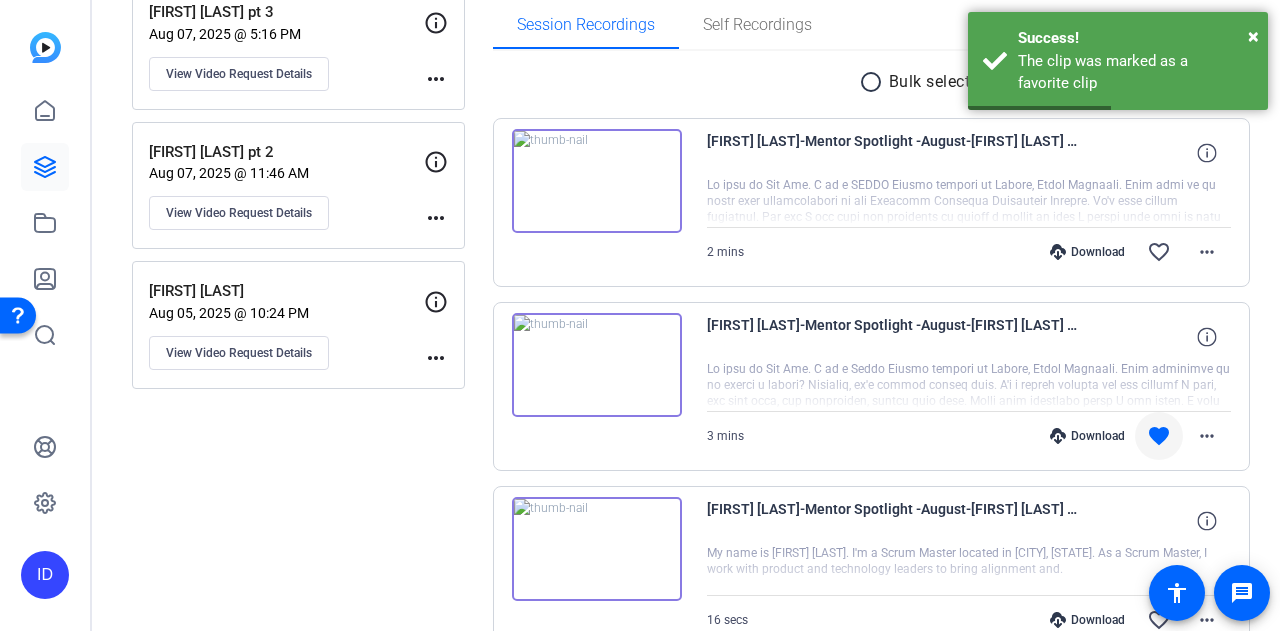 scroll, scrollTop: 181, scrollLeft: 0, axis: vertical 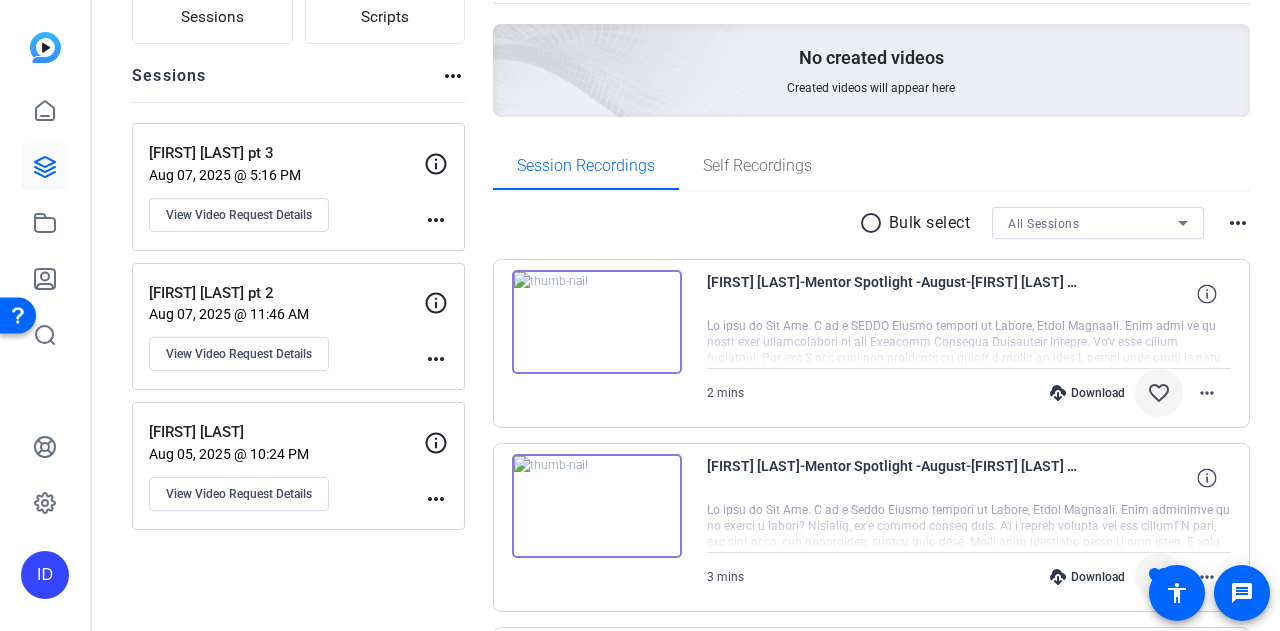 click on "favorite_border" at bounding box center [1159, 393] 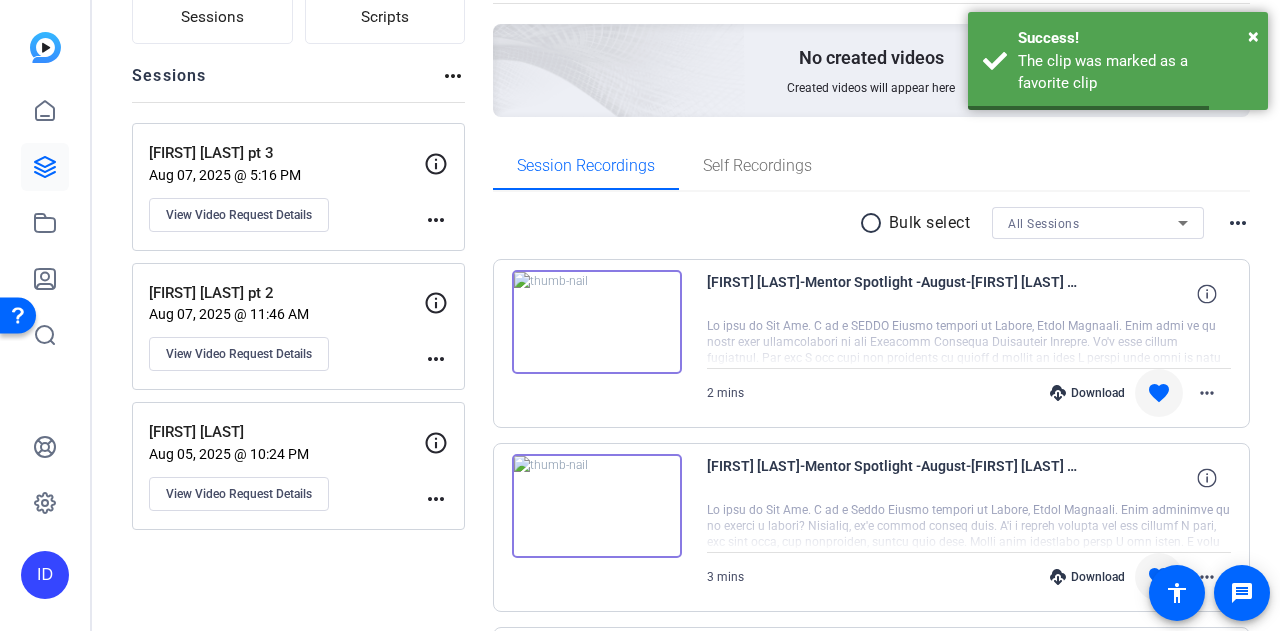 click at bounding box center (597, 322) 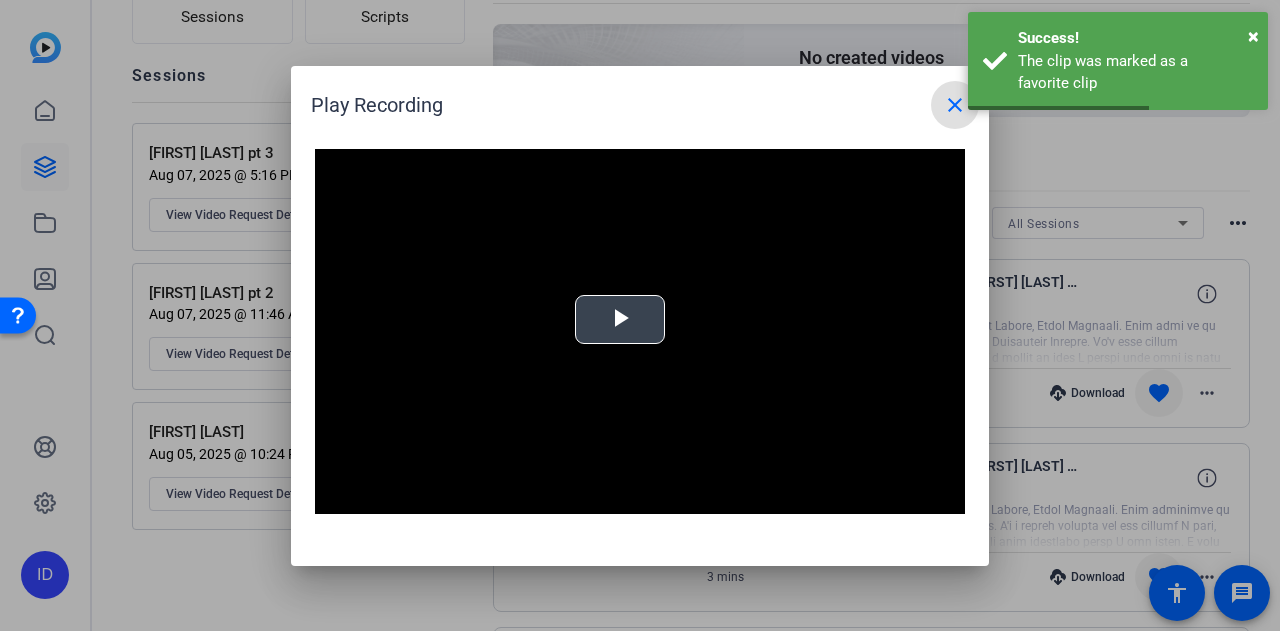 click at bounding box center (620, 319) 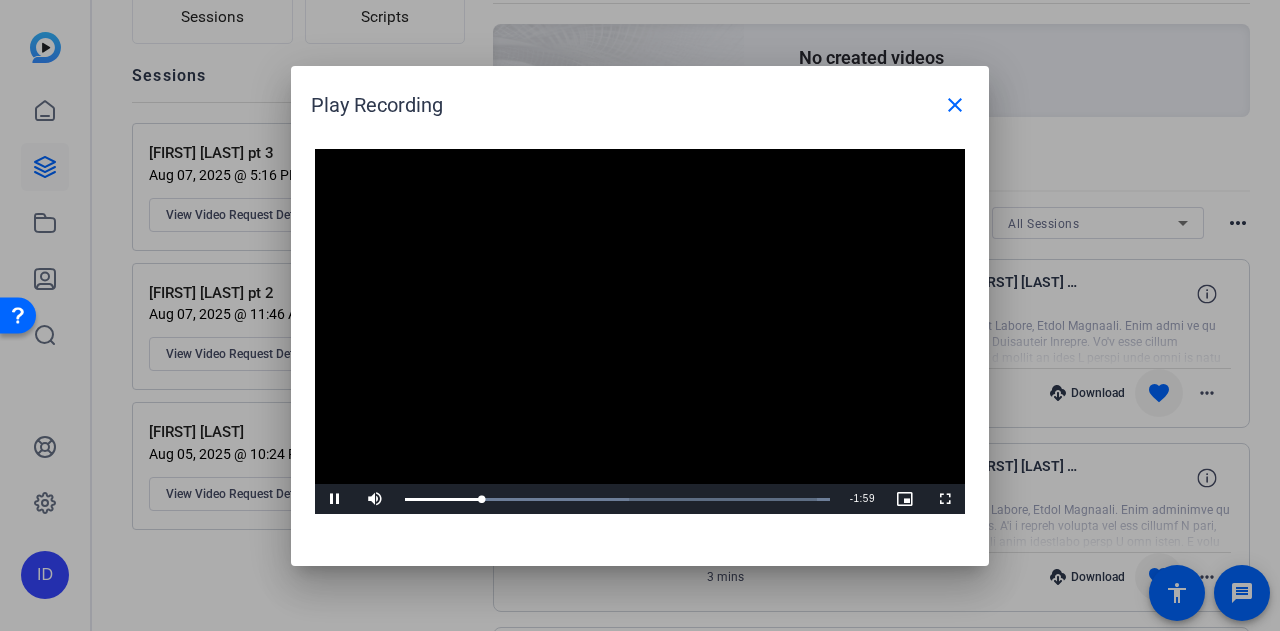 click at bounding box center [640, 332] 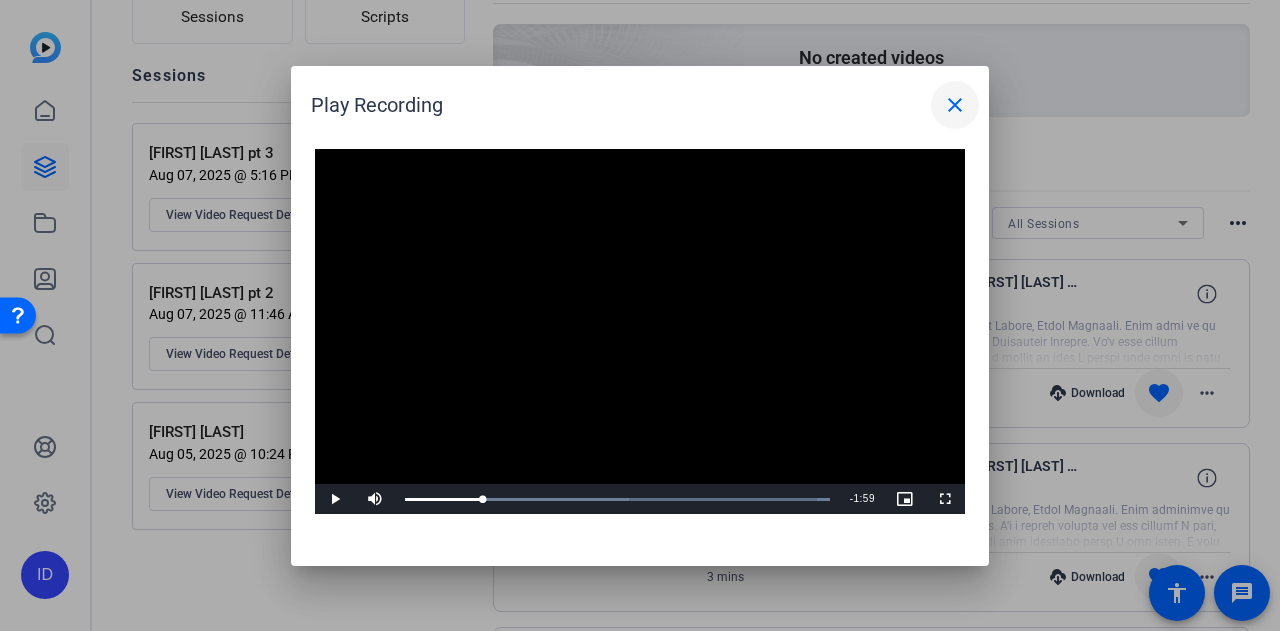 click at bounding box center (955, 105) 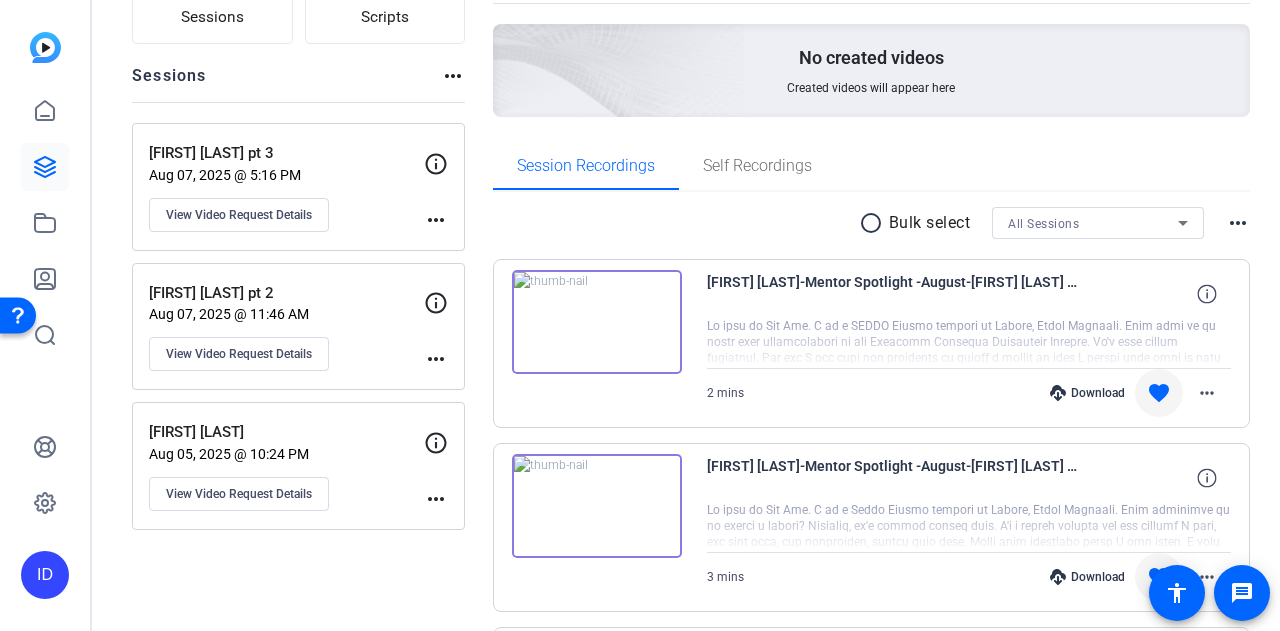 scroll, scrollTop: 0, scrollLeft: 0, axis: both 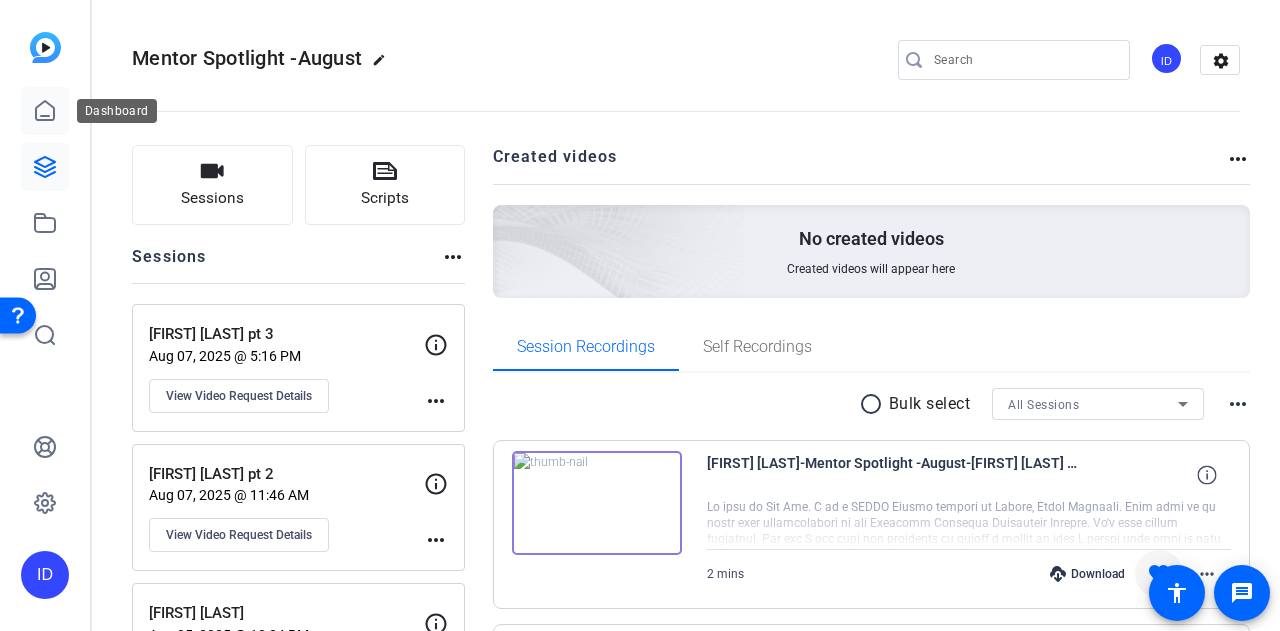click 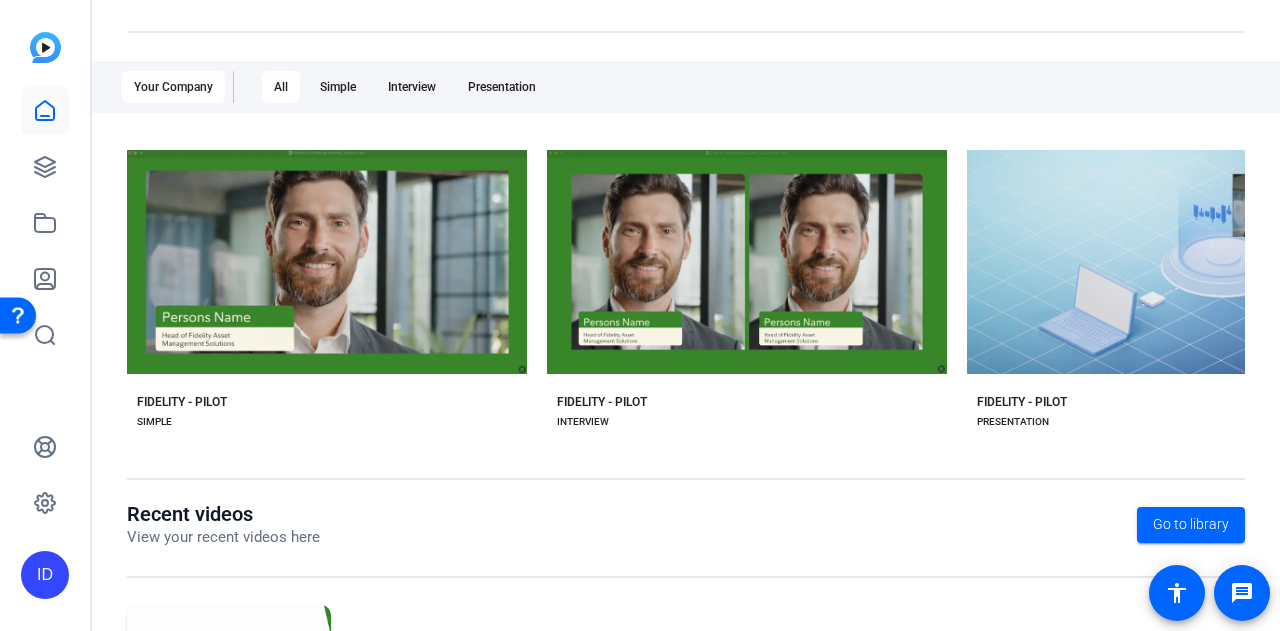 scroll, scrollTop: 501, scrollLeft: 0, axis: vertical 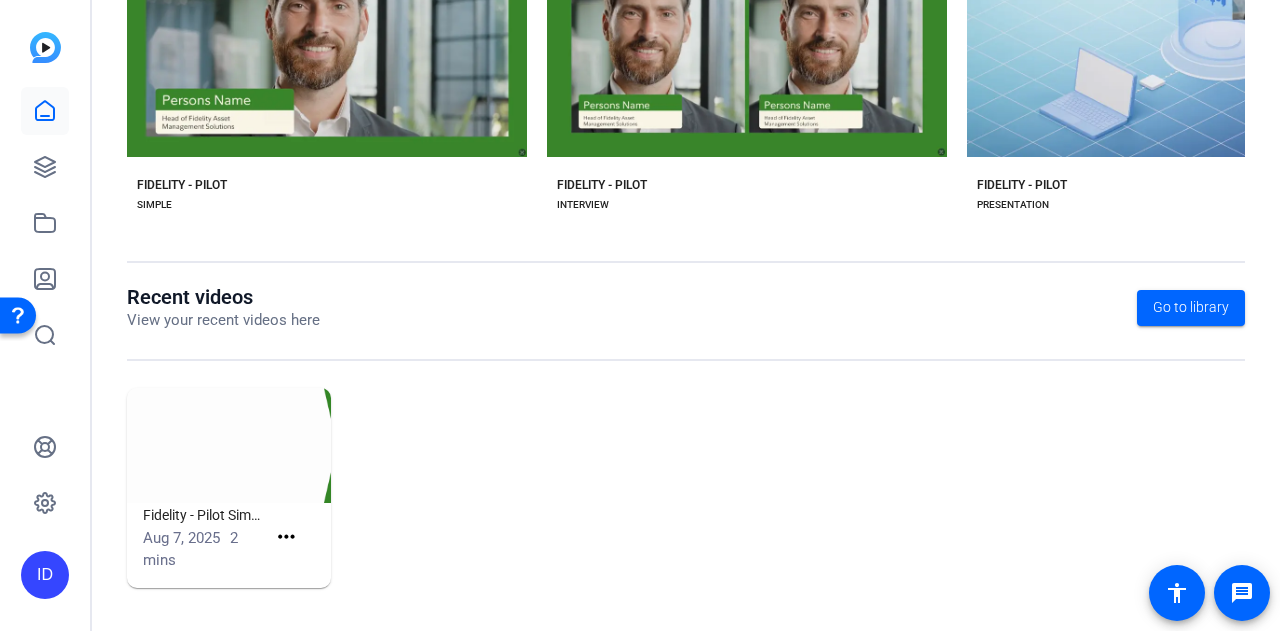 click 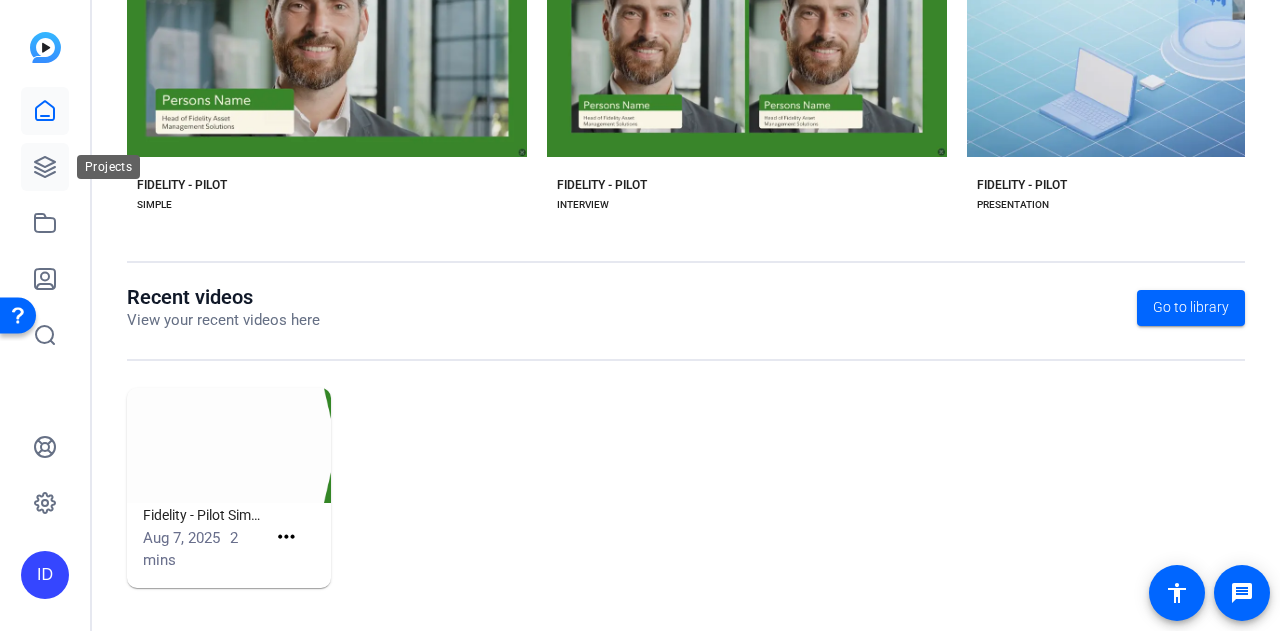 click 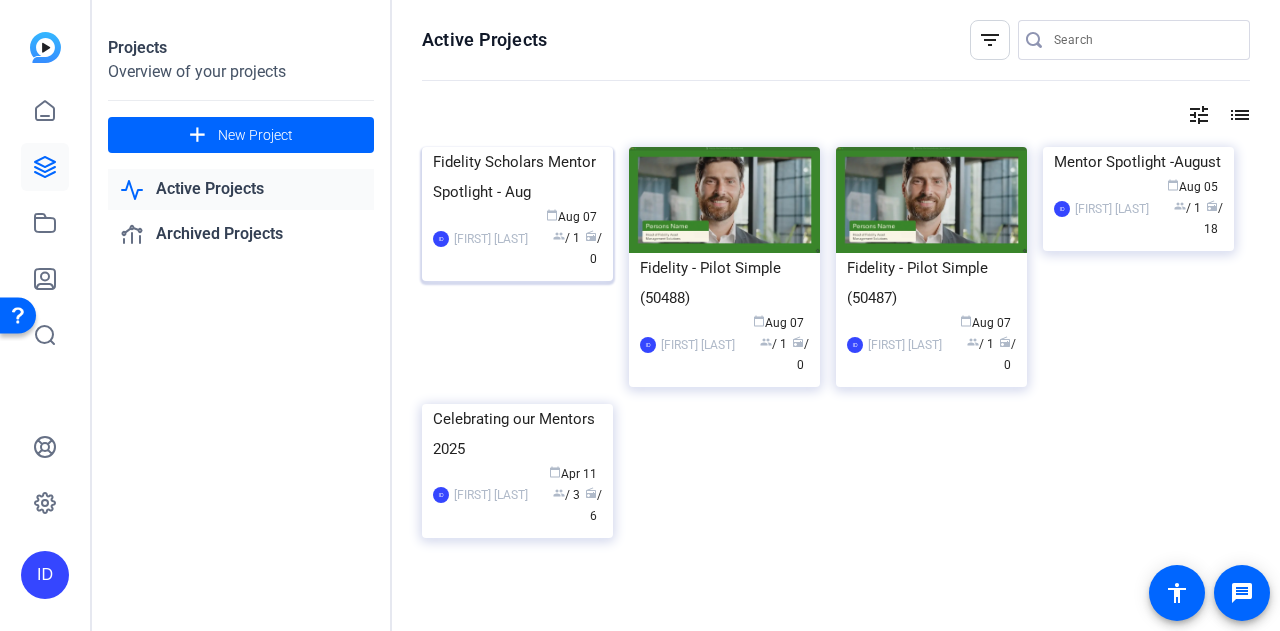 click 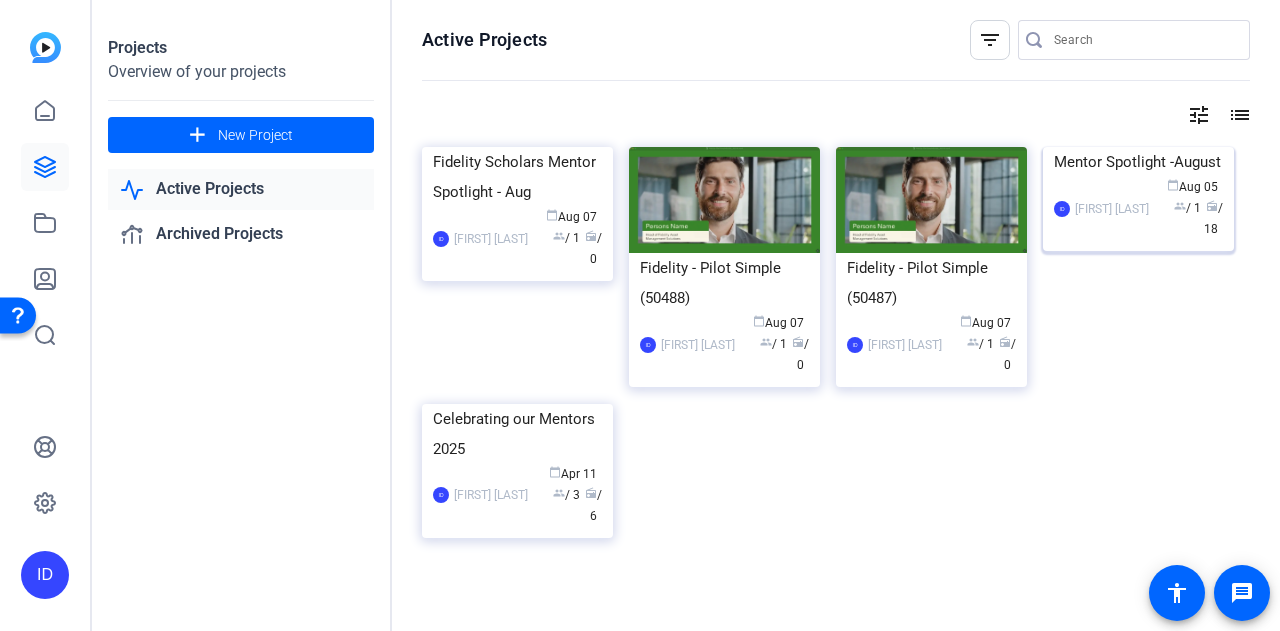 click on "Mentor Spotlight -August" 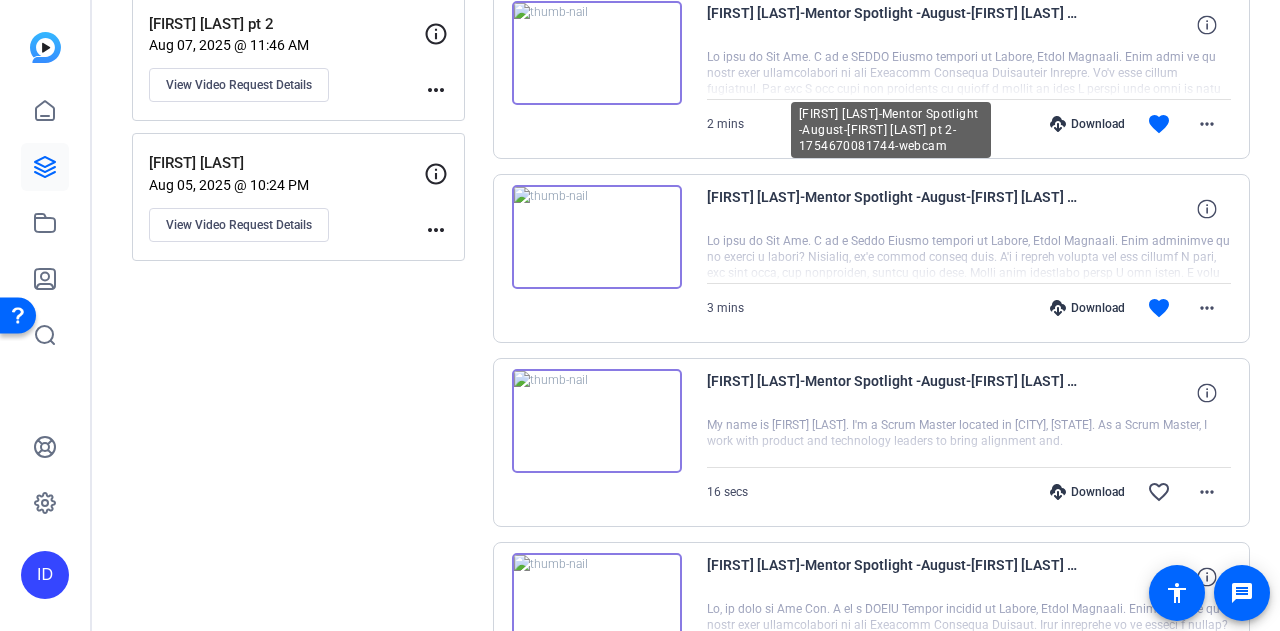 scroll, scrollTop: 0, scrollLeft: 0, axis: both 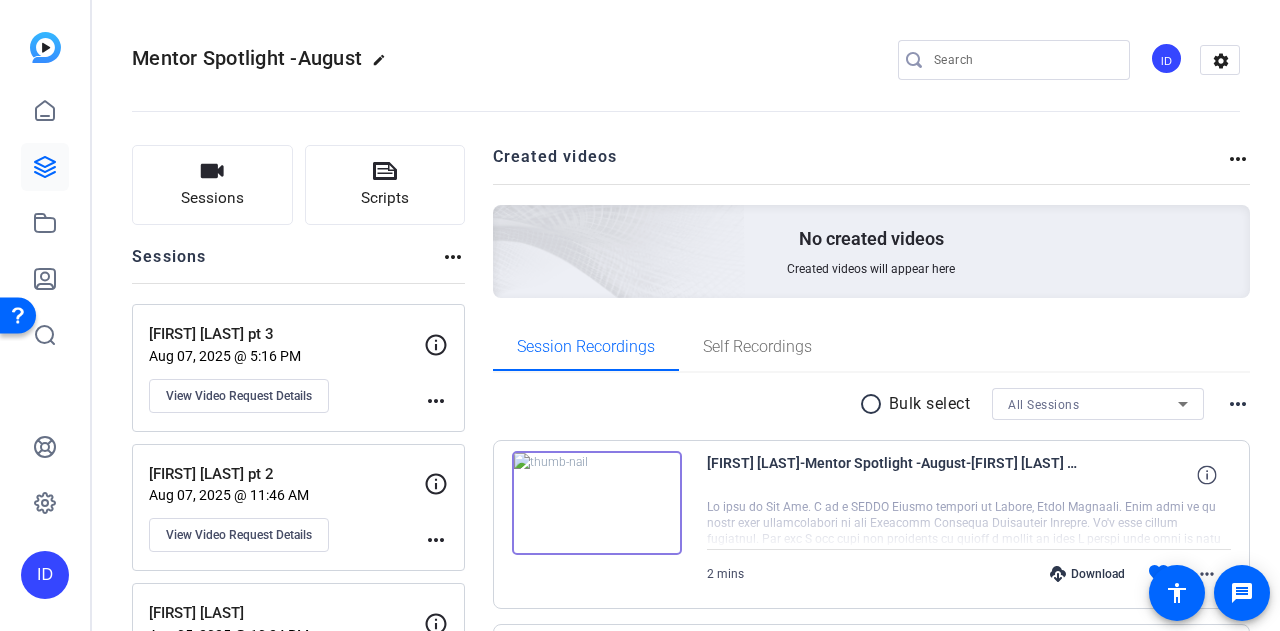 click on "Sessions
Scripts  Sessions more_horiz  [FIRST] [LAST] pt 3   Aug 07, 2025 @ 5:16 PM  View Video Request Details
more_horiz  [FIRST] [LAST] pt 2   Aug 07, 2025 @ 11:46 AM  View Video Request Details
more_horiz  [FIRST] [LAST]   Aug 05, 2025 @ 10:24 PM  View Video Request Details
more_horiz Created videos more_horiz No created videos Created videos will appear here Session Recordings Self Recordings radio_button_unchecked Bulk select All Sessions more_horiz
[FIRST] [LAST]-Mentor Spotlight -August-[FIRST] [LAST] pt 2-1754671043840-webcam
2 mins
Download  favorite more_horiz
[FIRST] [LAST]-Mentor Spotlight -August-[FIRST] [LAST] pt 2-1754670873914-webcam
3 mins
Download  favorite more_horiz
[FIRST] [LAST]-Mentor Spotlight -August-[FIRST] [LAST] pt 2-1754670847535-webcam
16 secs
Download  favorite_border more_horiz
[FIRST] [LAST]-Mentor Spotlight -August-[FIRST] [LAST] pt 2-1754670689539-webcam" 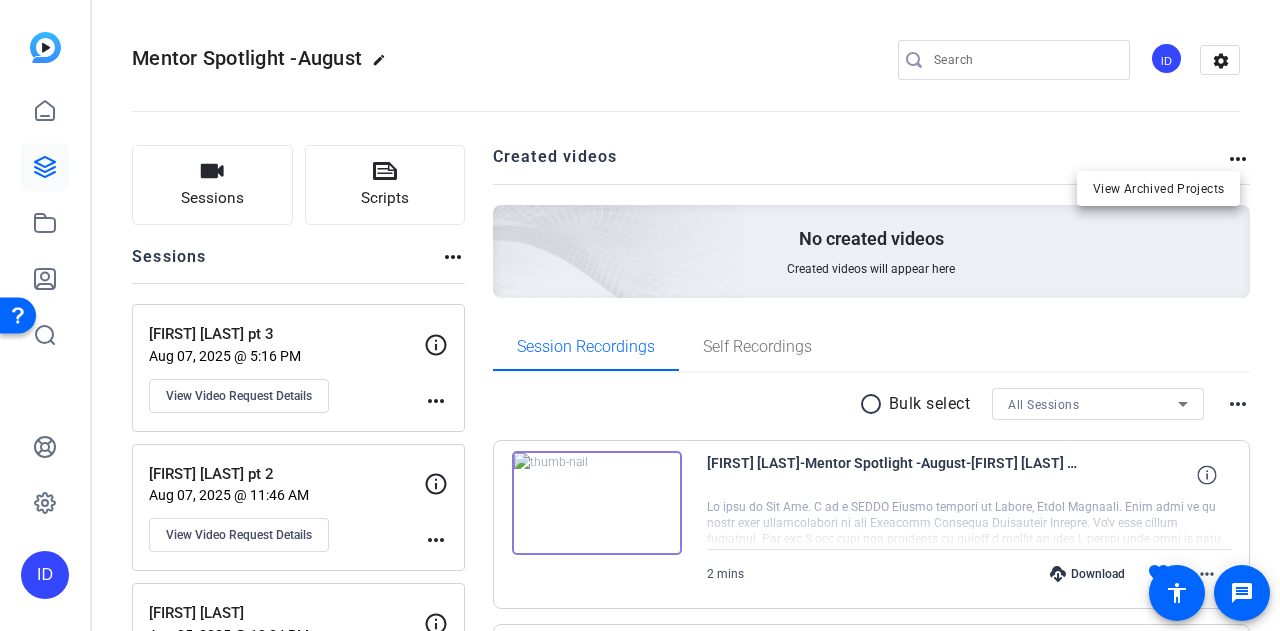 click at bounding box center (640, 315) 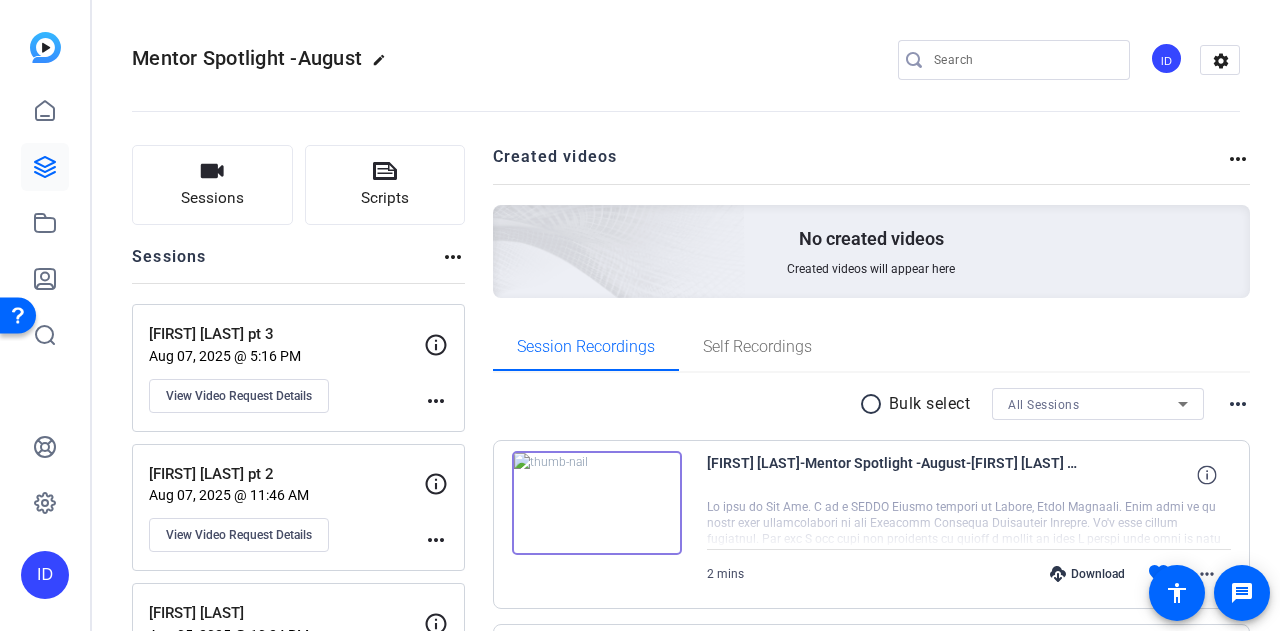 click on "All Sessions" at bounding box center [1093, 404] 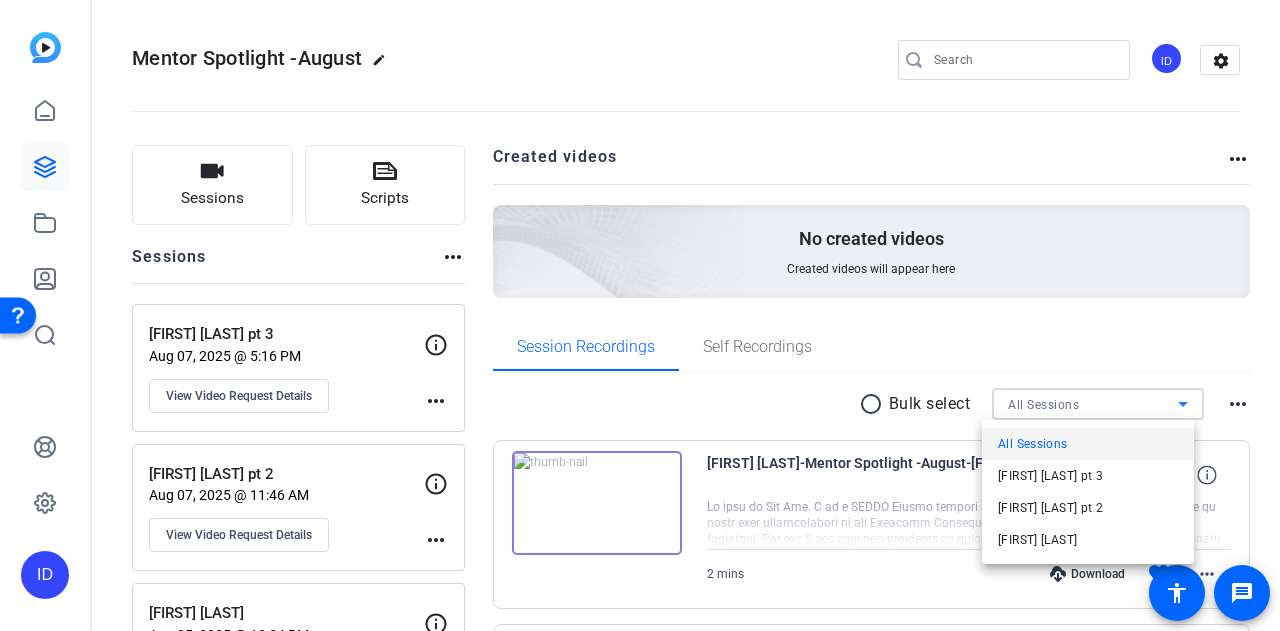 click at bounding box center (640, 315) 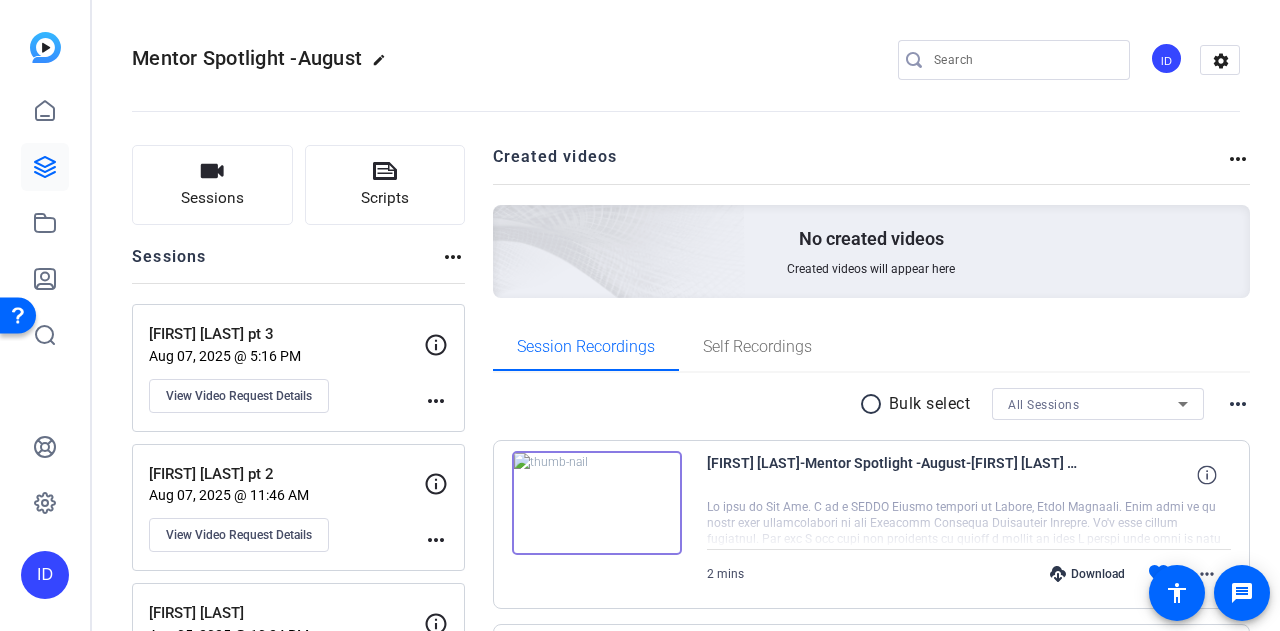 click on "All Sessions" at bounding box center [1093, 404] 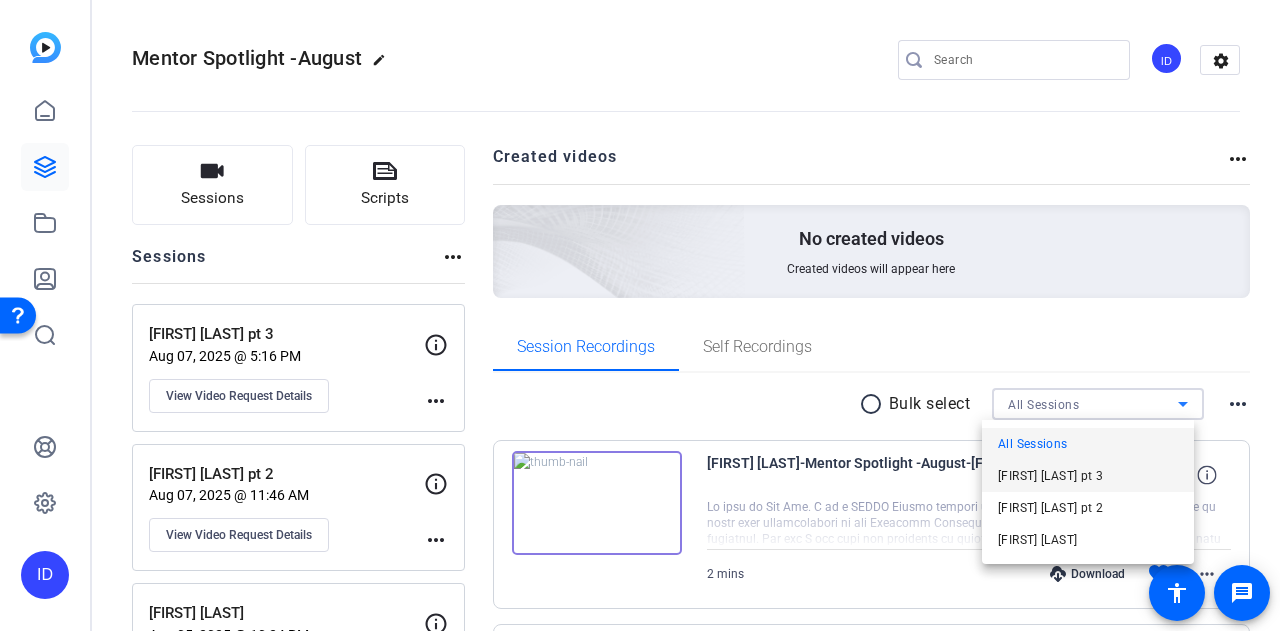 click on "[FIRST] [LAST] pt 3" at bounding box center [1050, 476] 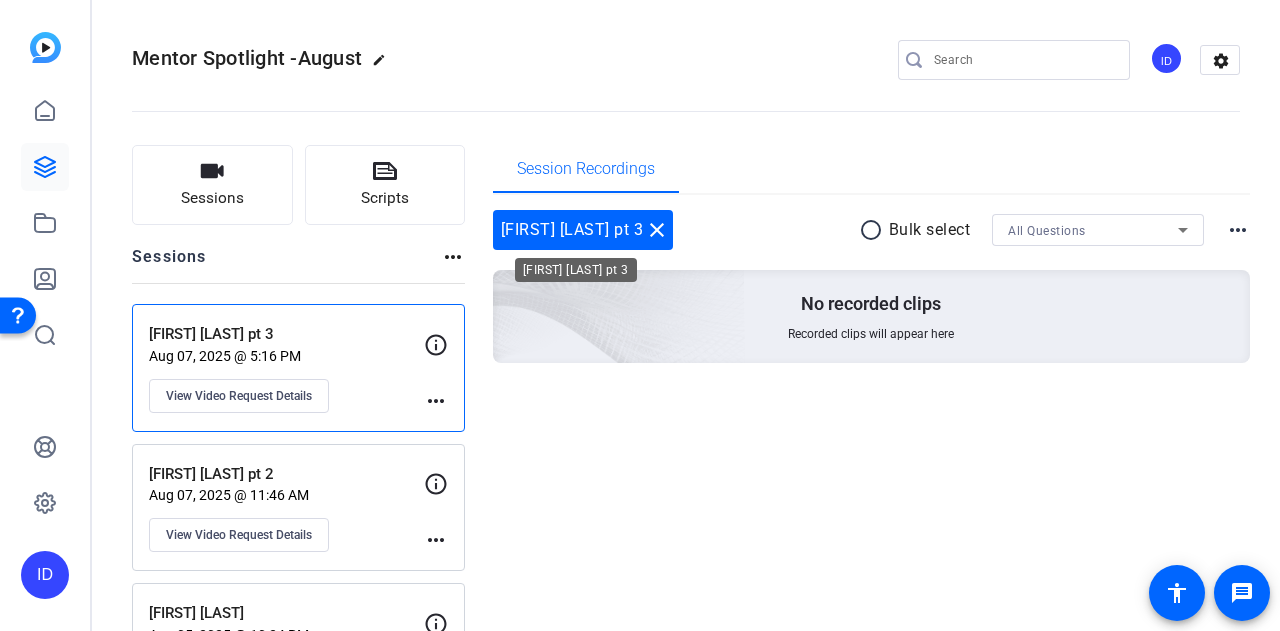 click on "close" at bounding box center (657, 230) 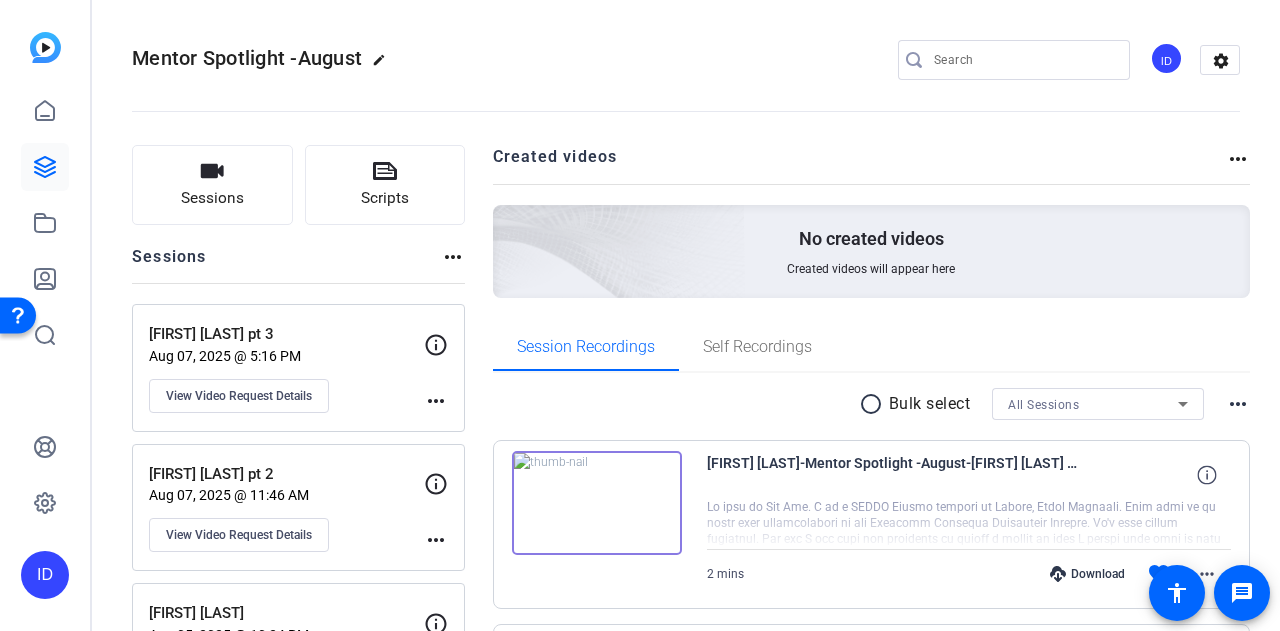 click on "more_horiz" 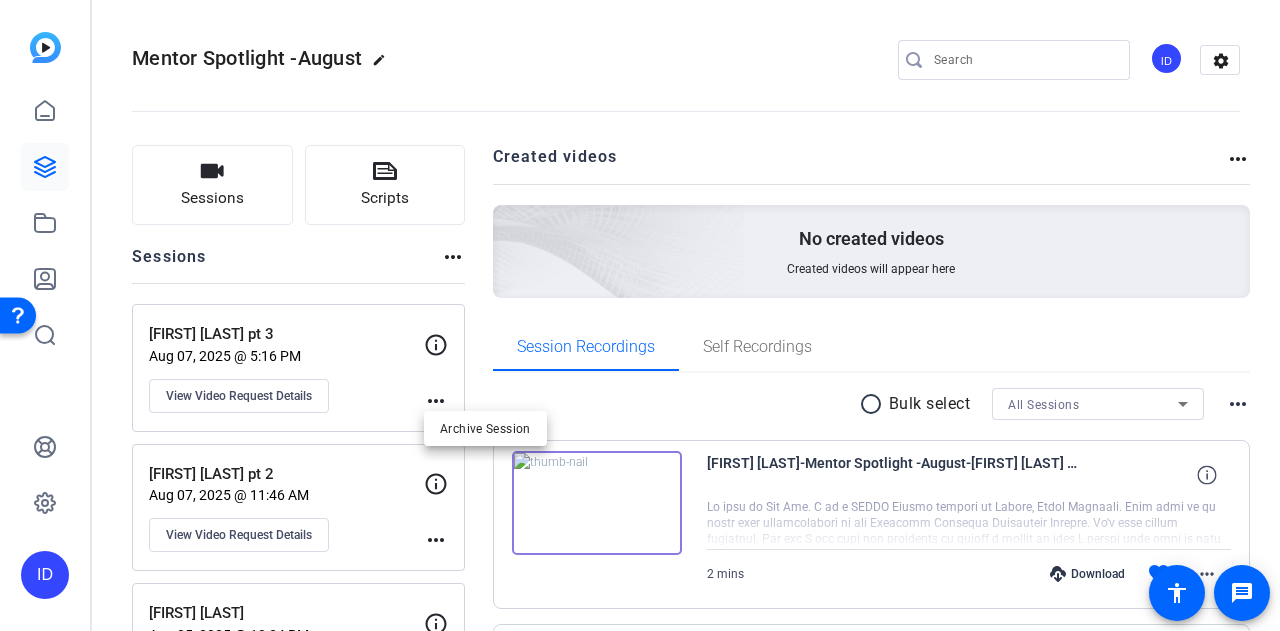 click at bounding box center (640, 315) 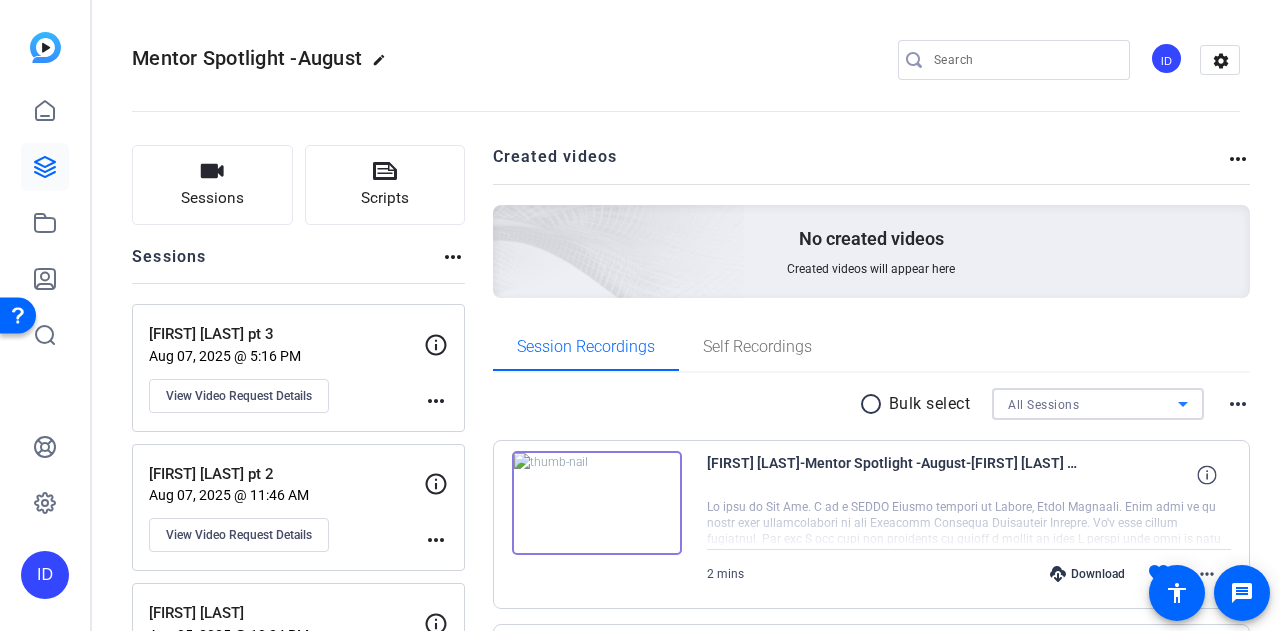 click on "All Sessions" at bounding box center [1043, 405] 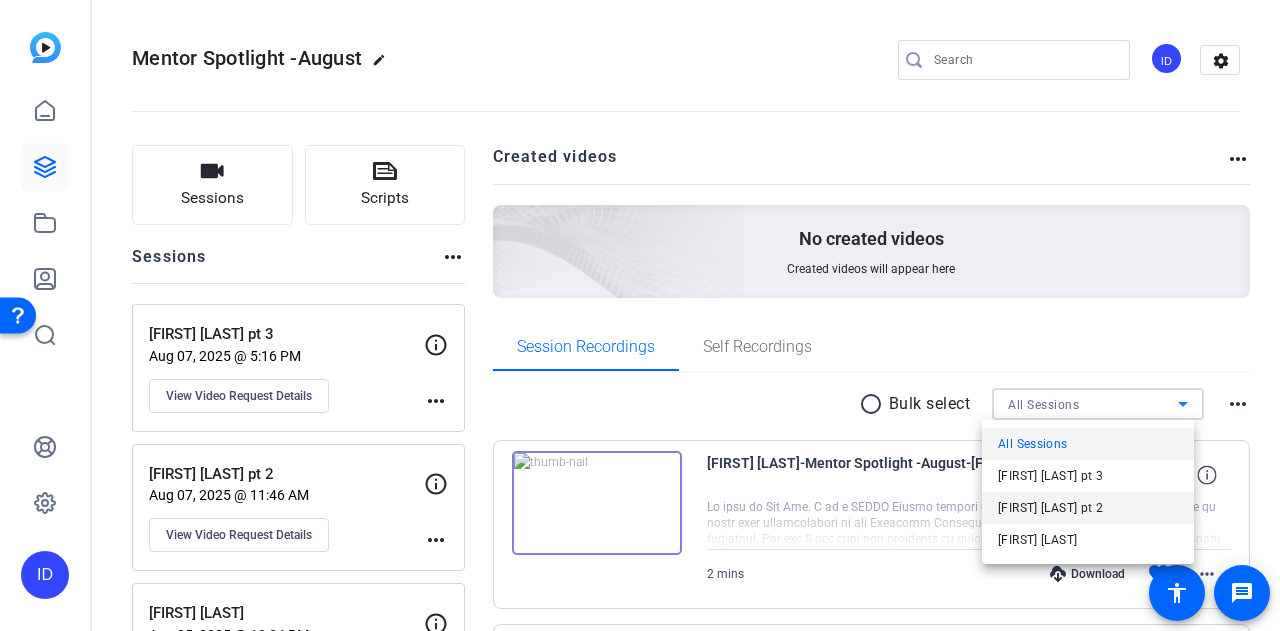 click on "[FIRST] [LAST] pt 2" at bounding box center [1050, 508] 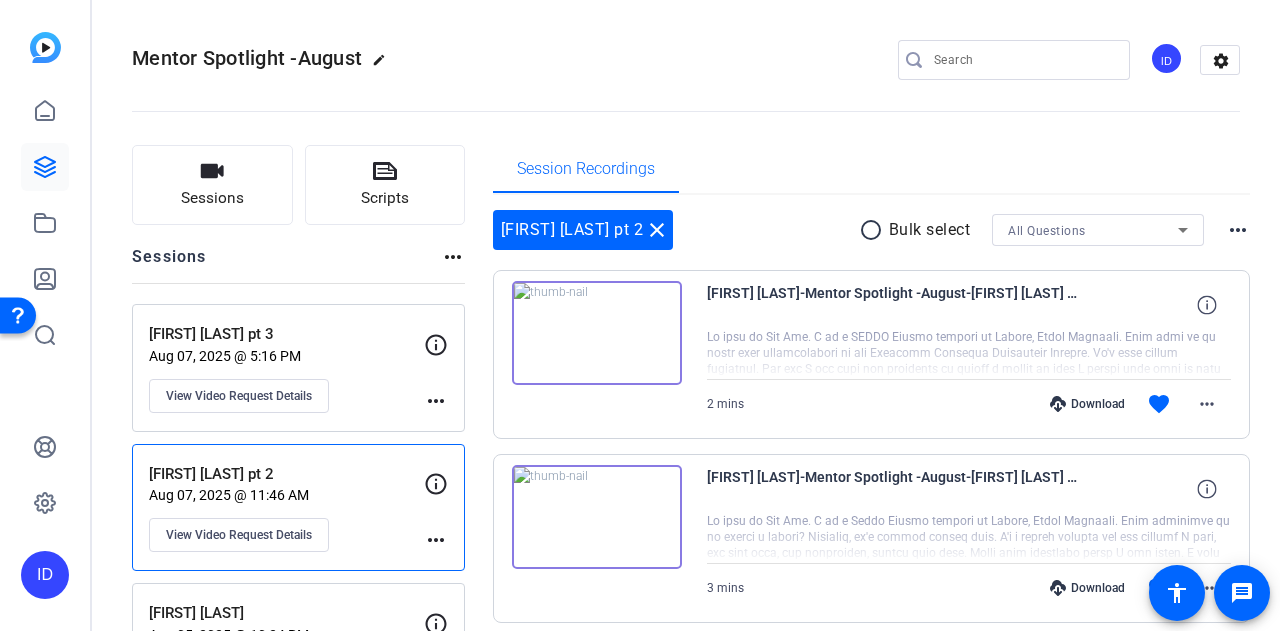 click on "Sessions
Scripts  Sessions more_horiz  [FIRST] [LAST] pt 3   Aug 07, 2025 @ 5:16 PM  View Video Request Details
more_horiz  [FIRST] [LAST] pt 2   Aug 07, 2025 @ 11:46 AM  View Video Request Details
more_horiz  [FIRST] [LAST]   Aug 05, 2025 @ 10:24 PM  View Video Request Details
more_horiz Session Recordings  [FIRST] [LAST] pt 2  close radio_button_unchecked Bulk select All Questions more_horiz
[FIRST] [LAST]-Mentor Spotlight -August-[FIRST] [LAST] pt 2-1754671043840-webcam
2 mins
Download  favorite more_horiz
[FIRST] [LAST]-Mentor Spotlight -August-[FIRST] [LAST] pt 2-1754670873914-webcam
3 mins
Download  favorite more_horiz
[FIRST] [LAST]-Mentor Spotlight -August-[FIRST] [LAST] pt 2-1754670847535-webcam
My name is [FIRST] [LAST]. I'm a Scrum Master located in [CITY], [STATE]. As a Scrum Master, I work with product and technology leaders to bring alignment and.  16 secs
Download  favorite_border" 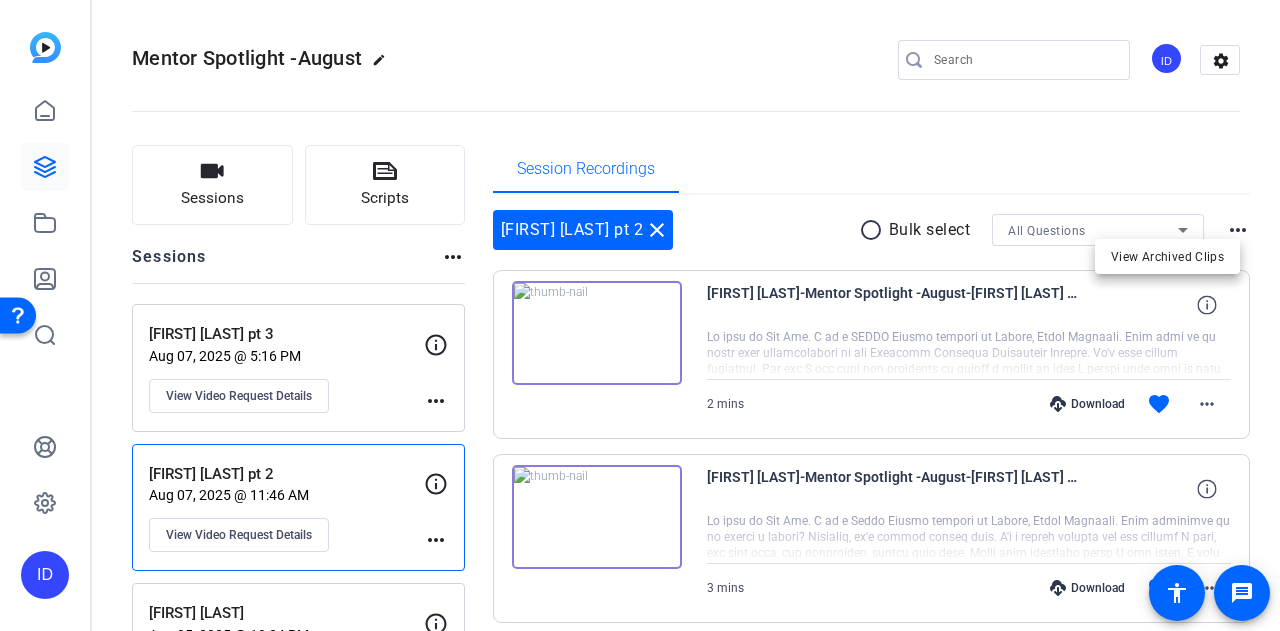 click at bounding box center (640, 315) 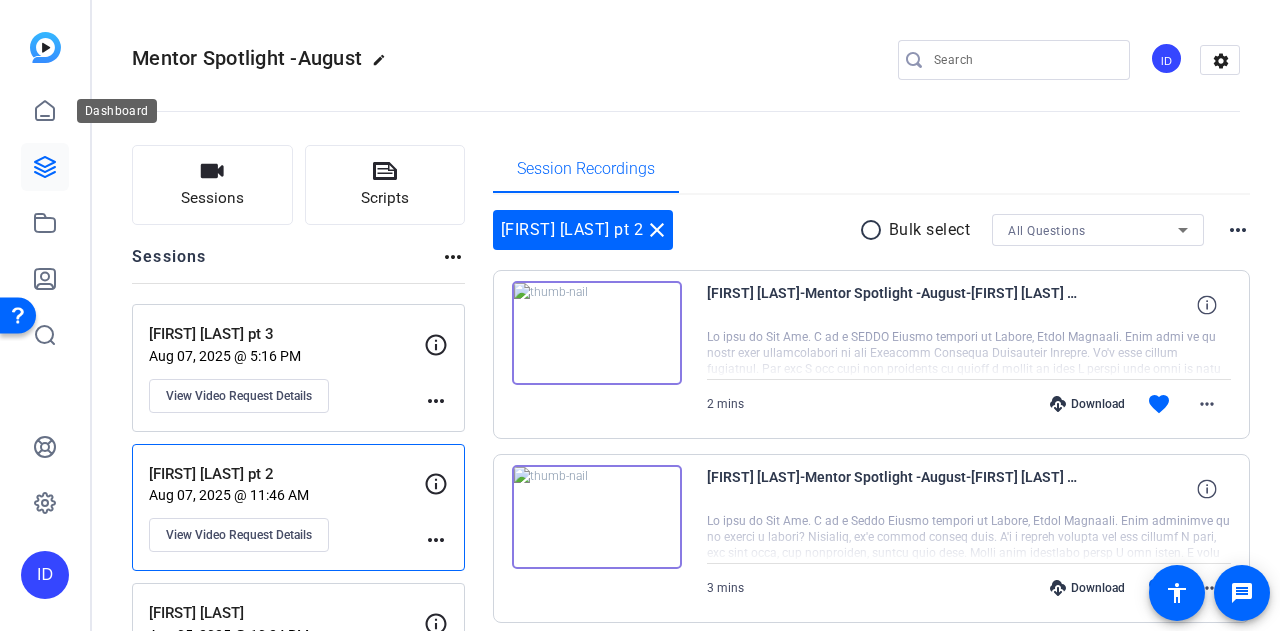 click 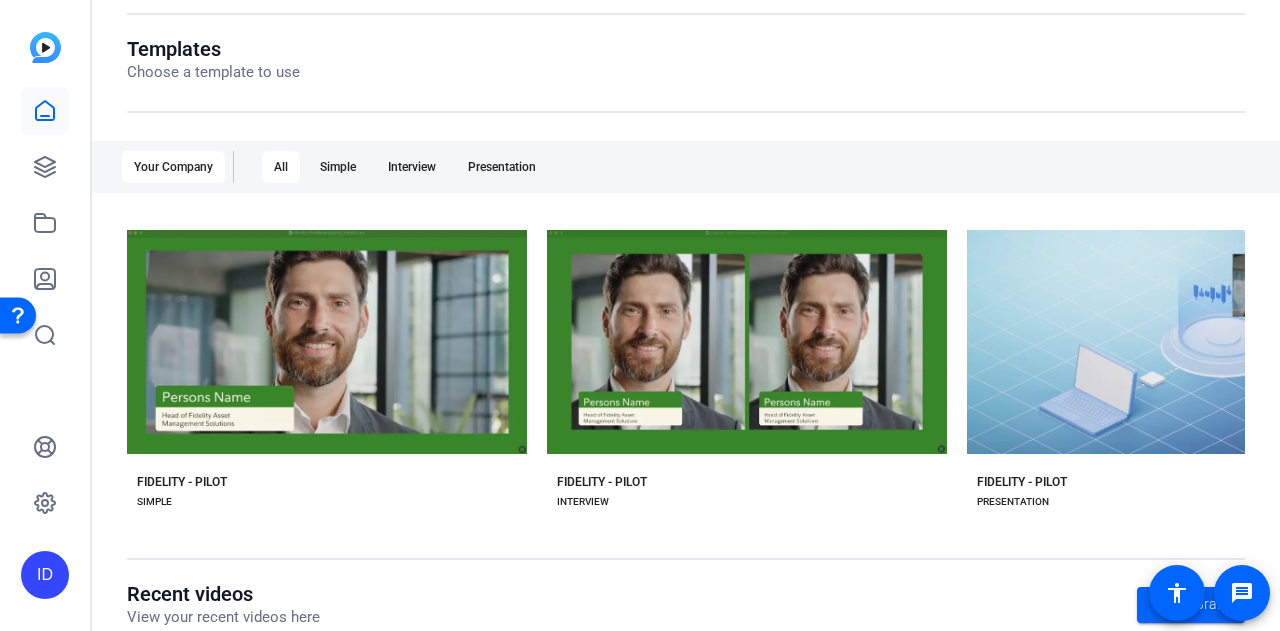 scroll, scrollTop: 206, scrollLeft: 0, axis: vertical 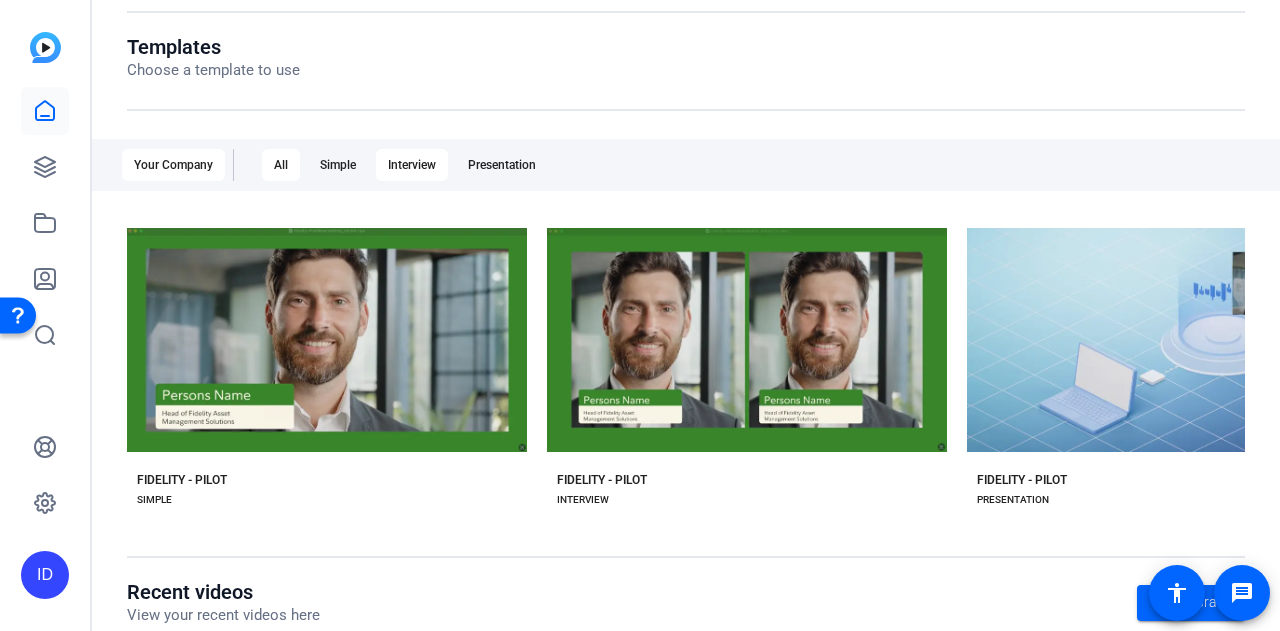 click on "Interview" 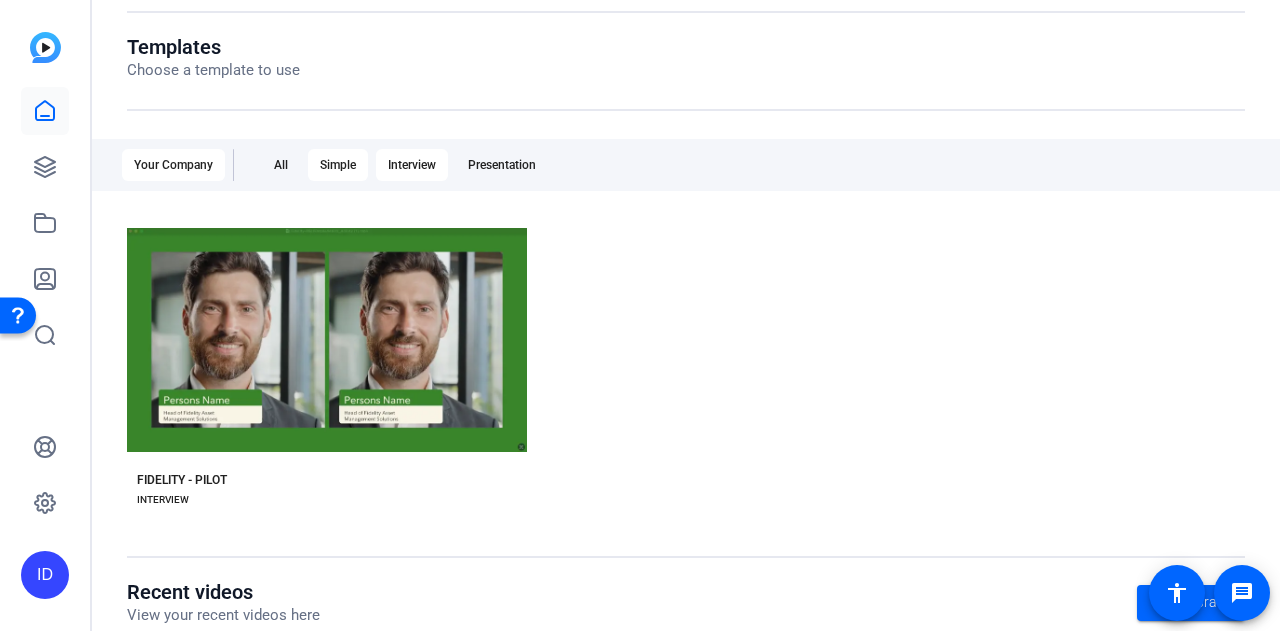 click on "Simple" 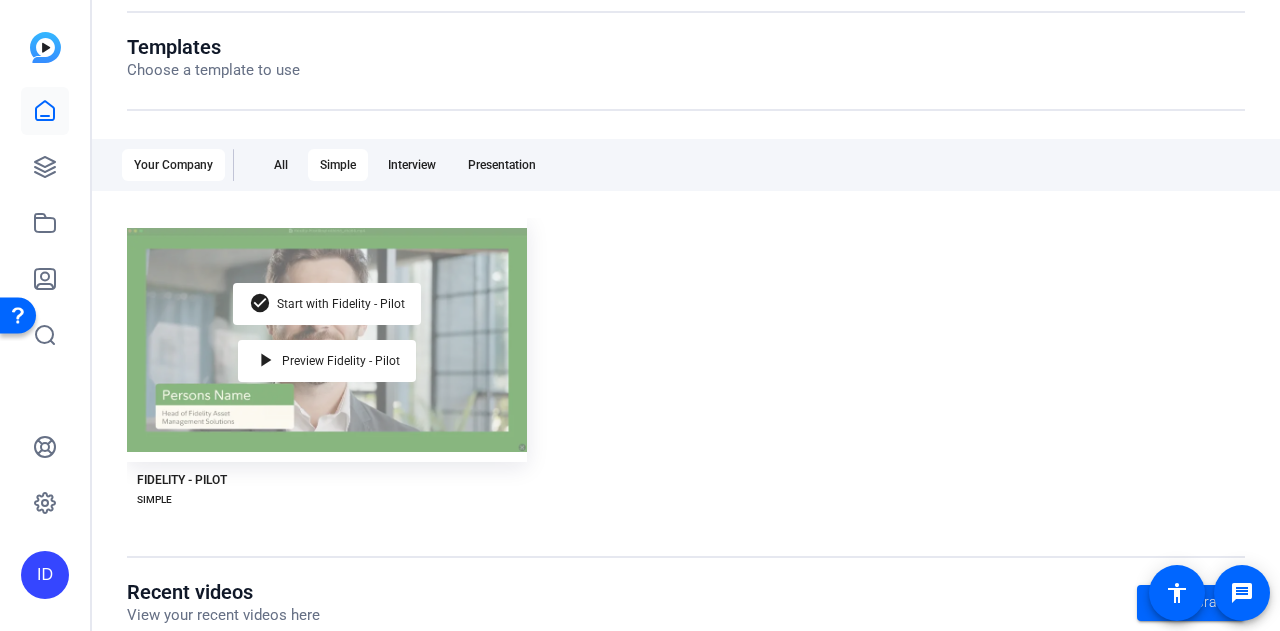 click on "check_circle Start with Fidelity - Pilot play_arrow Preview Fidelity - Pilot" 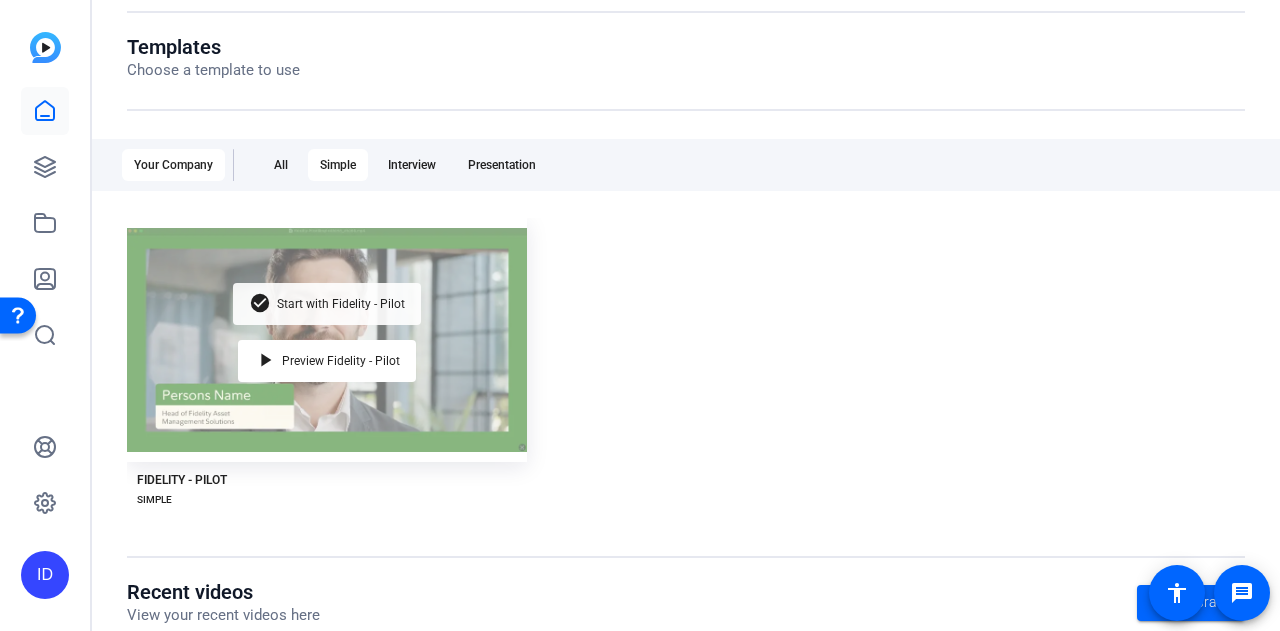 click on "Start with Fidelity - Pilot" 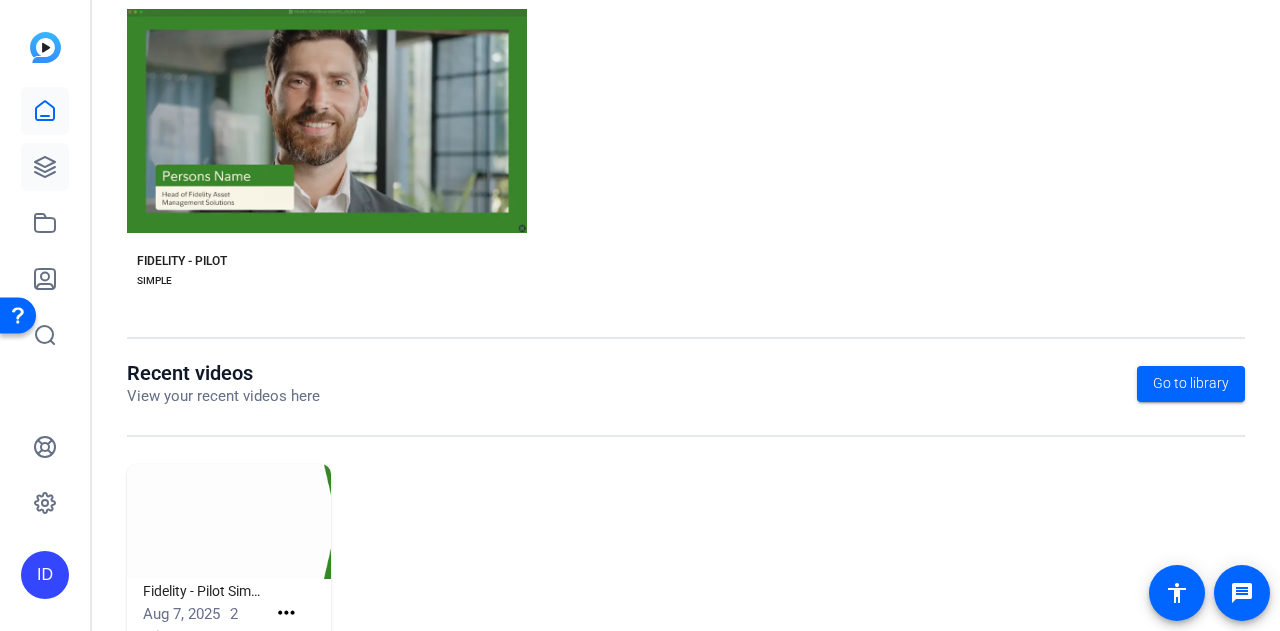scroll, scrollTop: 426, scrollLeft: 0, axis: vertical 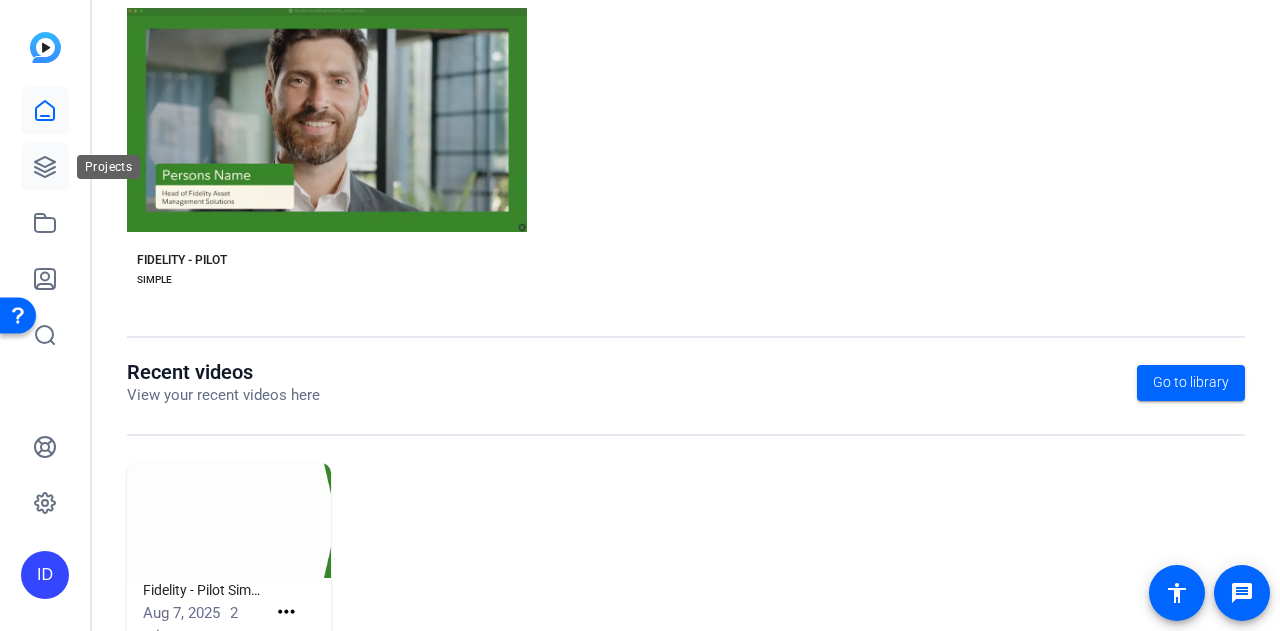 click 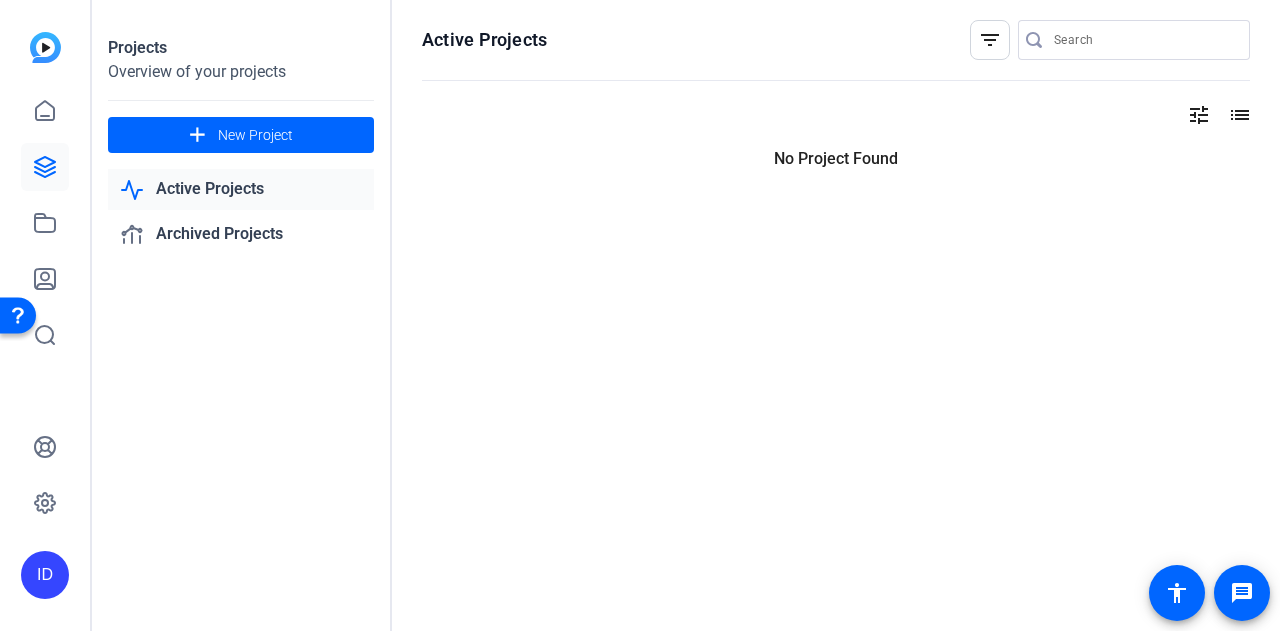 scroll, scrollTop: 0, scrollLeft: 0, axis: both 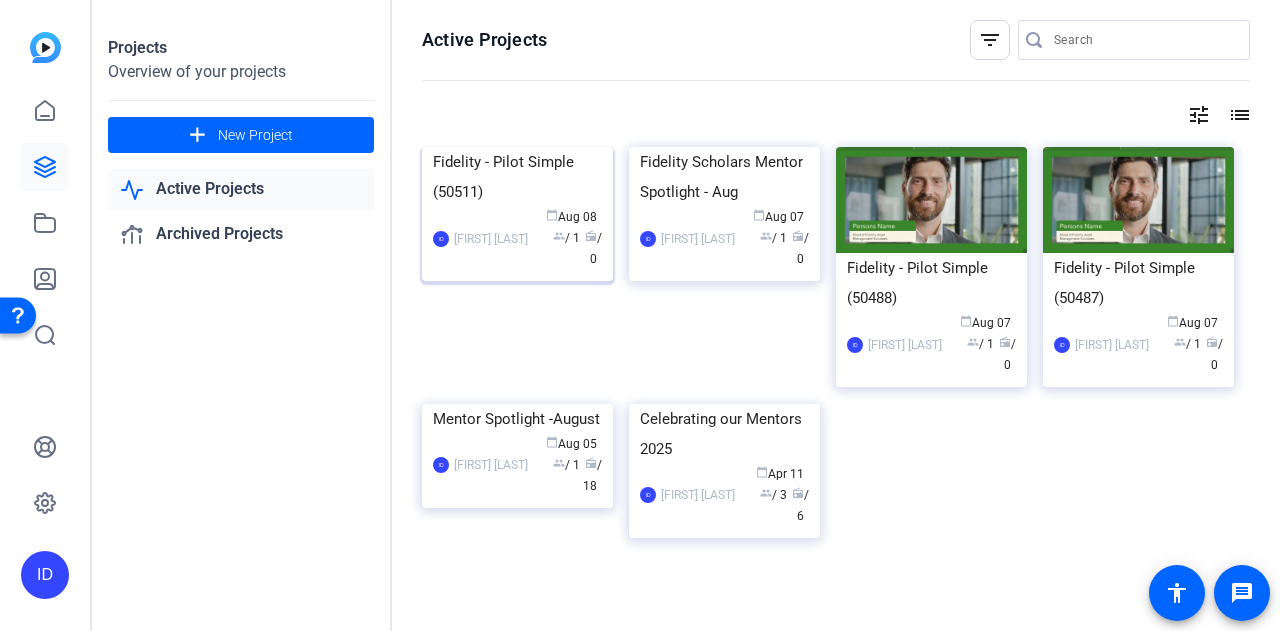 click 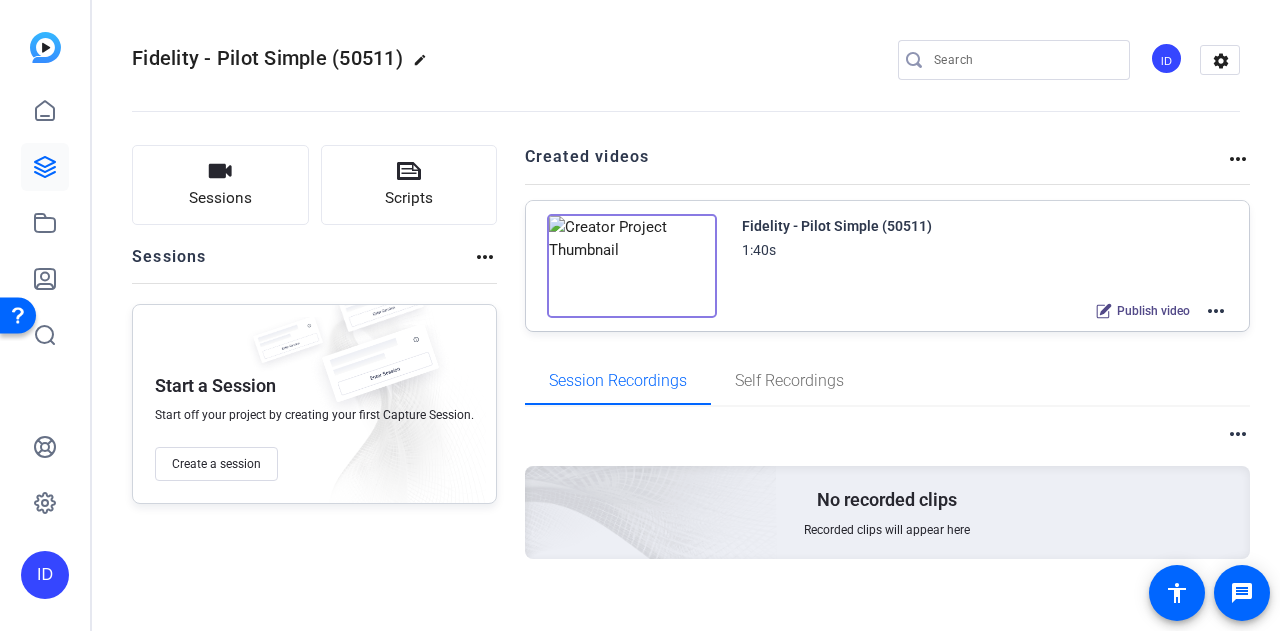 scroll, scrollTop: 16, scrollLeft: 0, axis: vertical 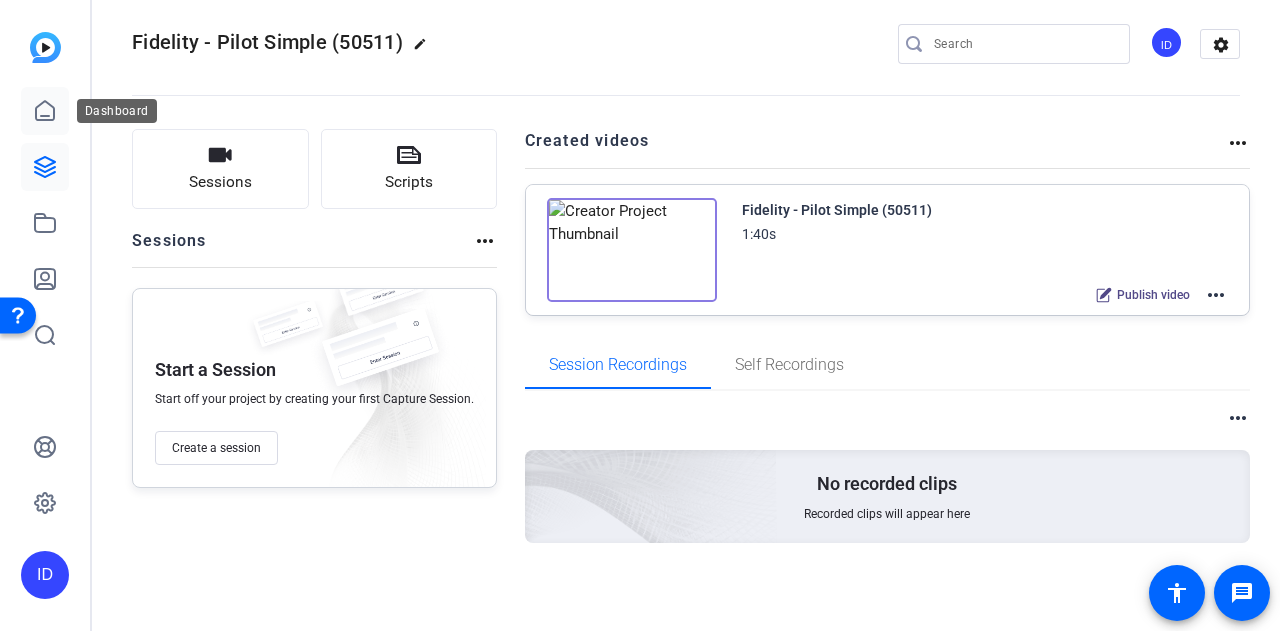 click 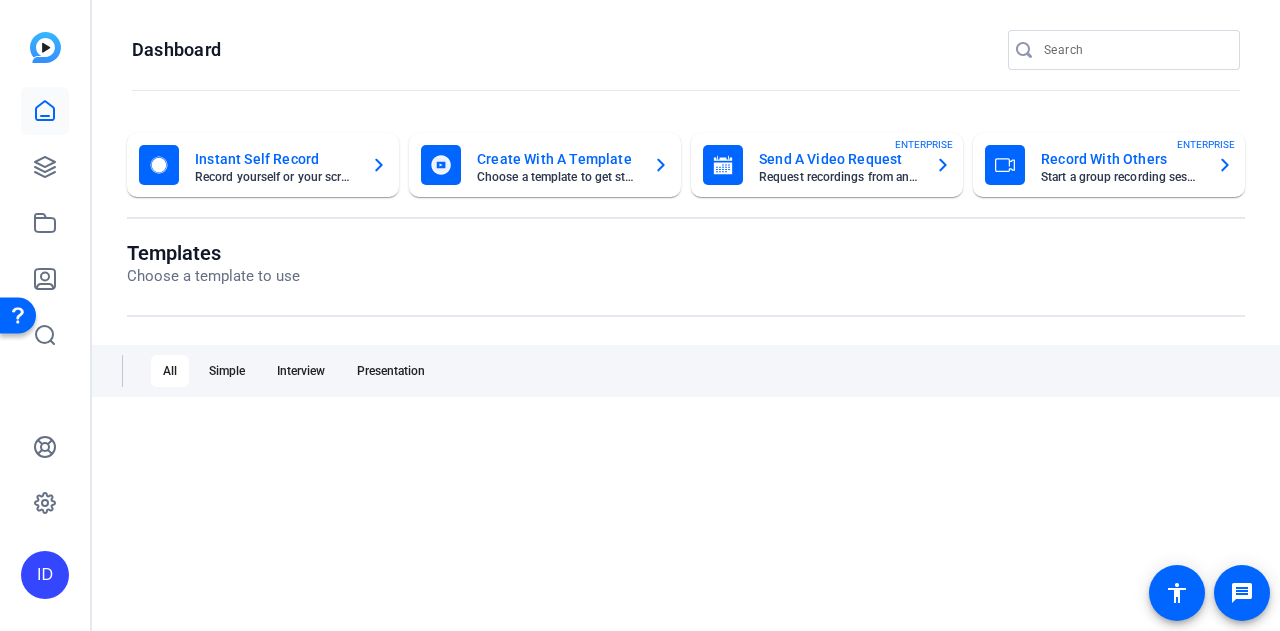 scroll, scrollTop: 0, scrollLeft: 0, axis: both 